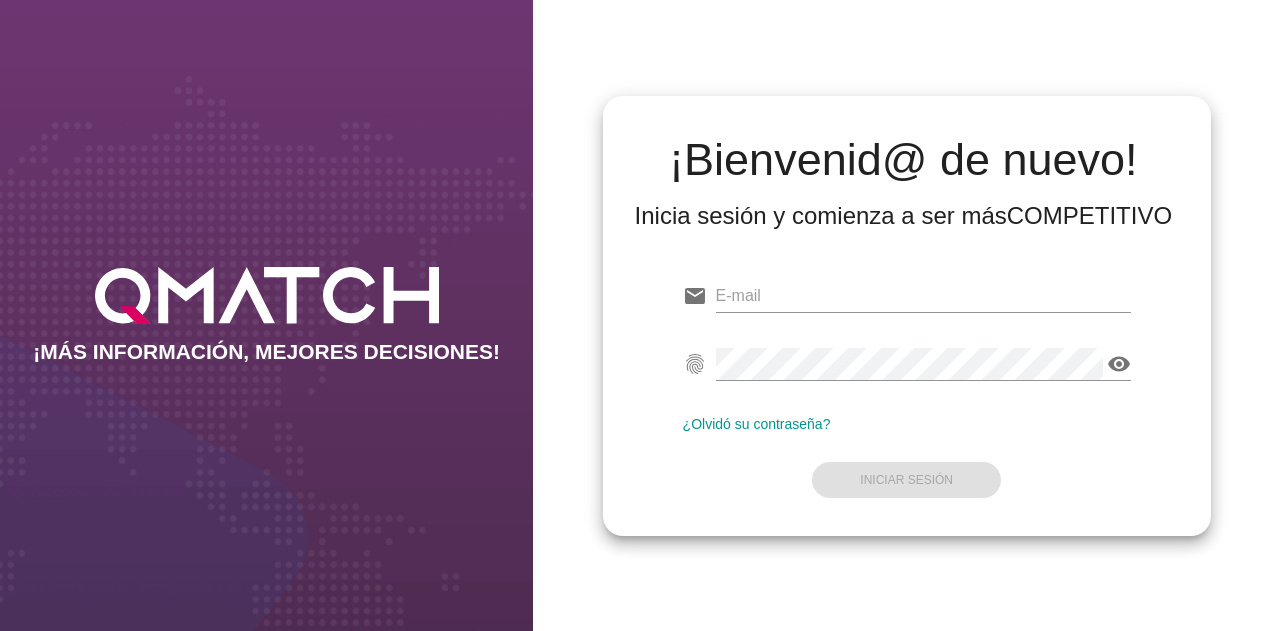 scroll, scrollTop: 0, scrollLeft: 0, axis: both 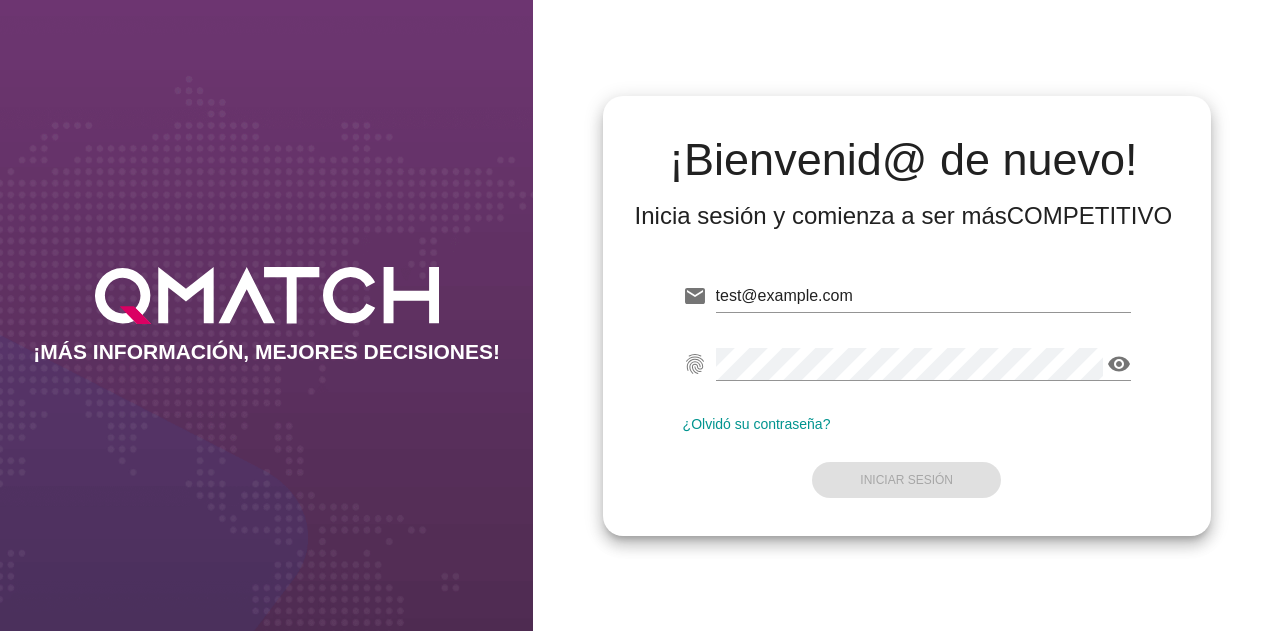 click on "email [EMAIL] fingerprint visibility
¿Olvidó su contraseña?
Iniciar Sesión" at bounding box center (907, 386) 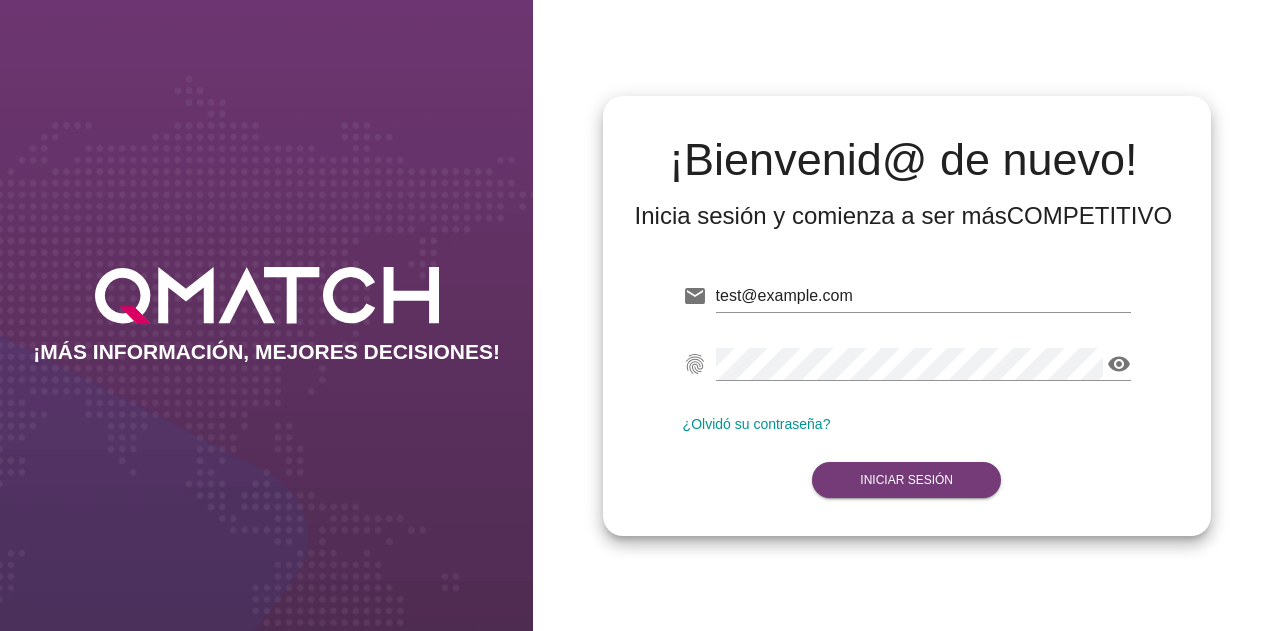 click on "Iniciar Sesión" at bounding box center (906, 480) 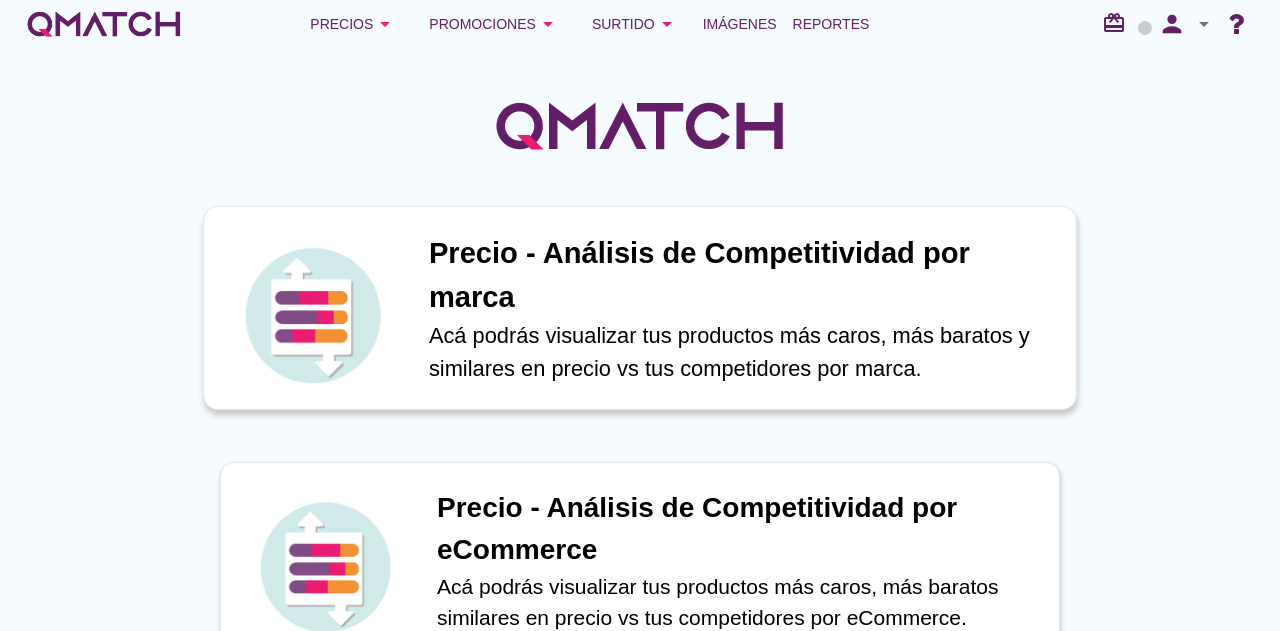 click on "Acá podrás visualizar tus productos más caros, más baratos y similares en precio vs tus competidores por marca." at bounding box center [742, 352] 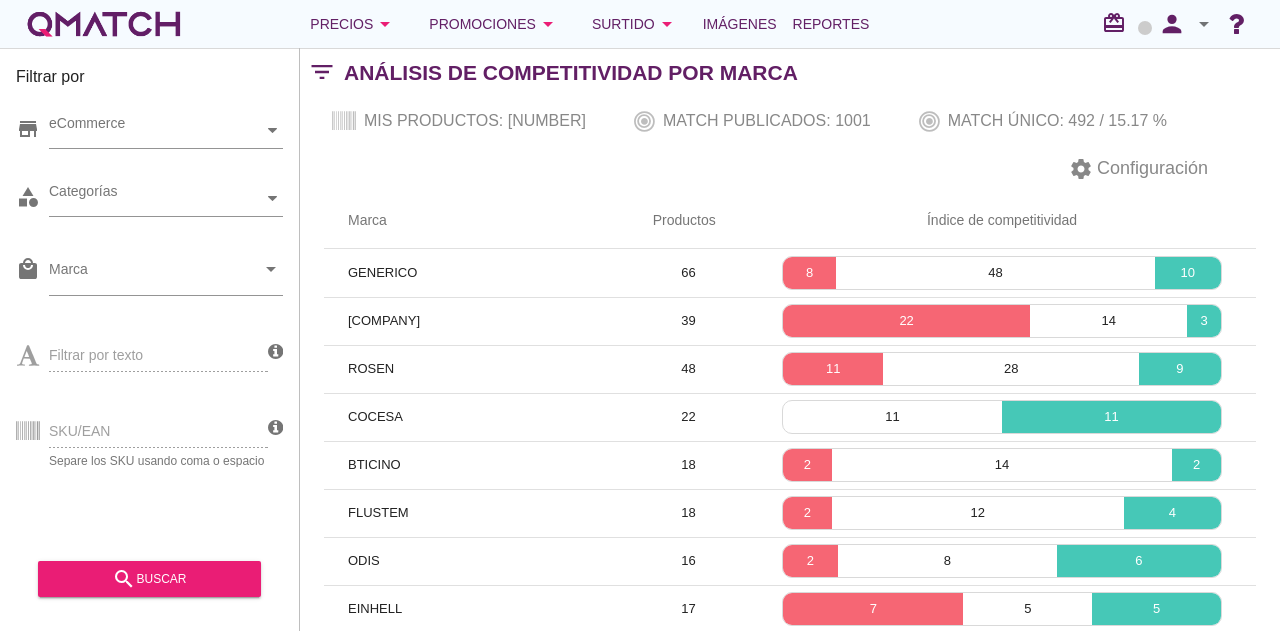 click on "SKU/EAN Separe los SKU usando coma o espacio" at bounding box center [142, 429] 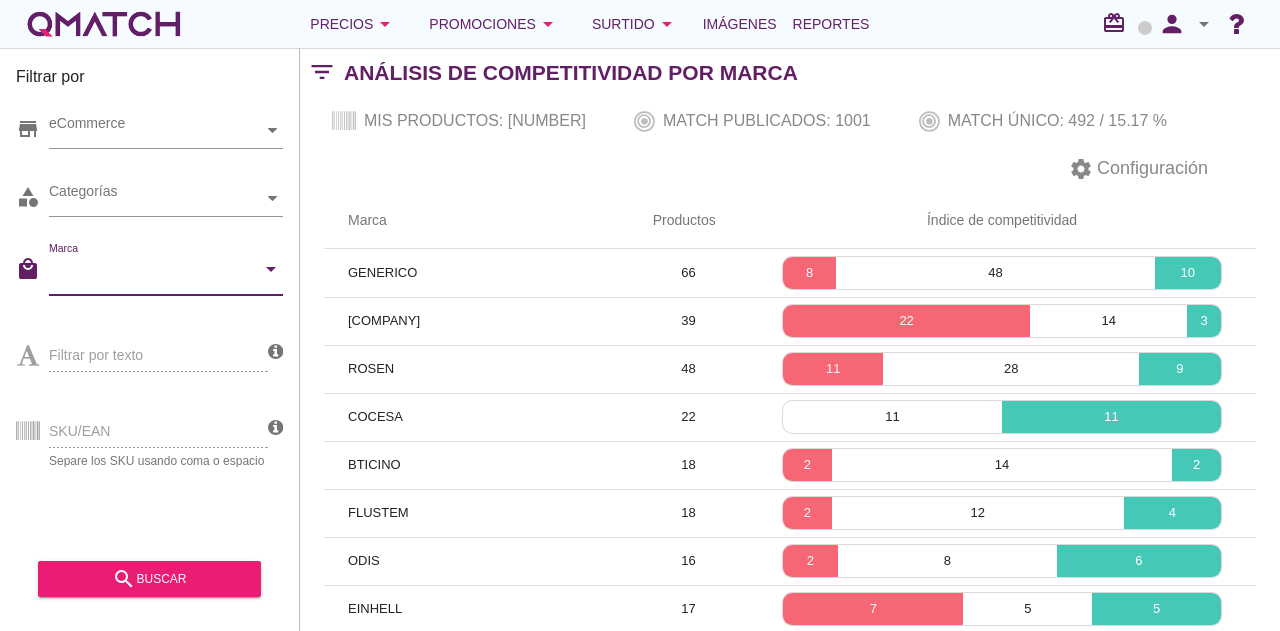 click on "Marca" at bounding box center [152, 274] 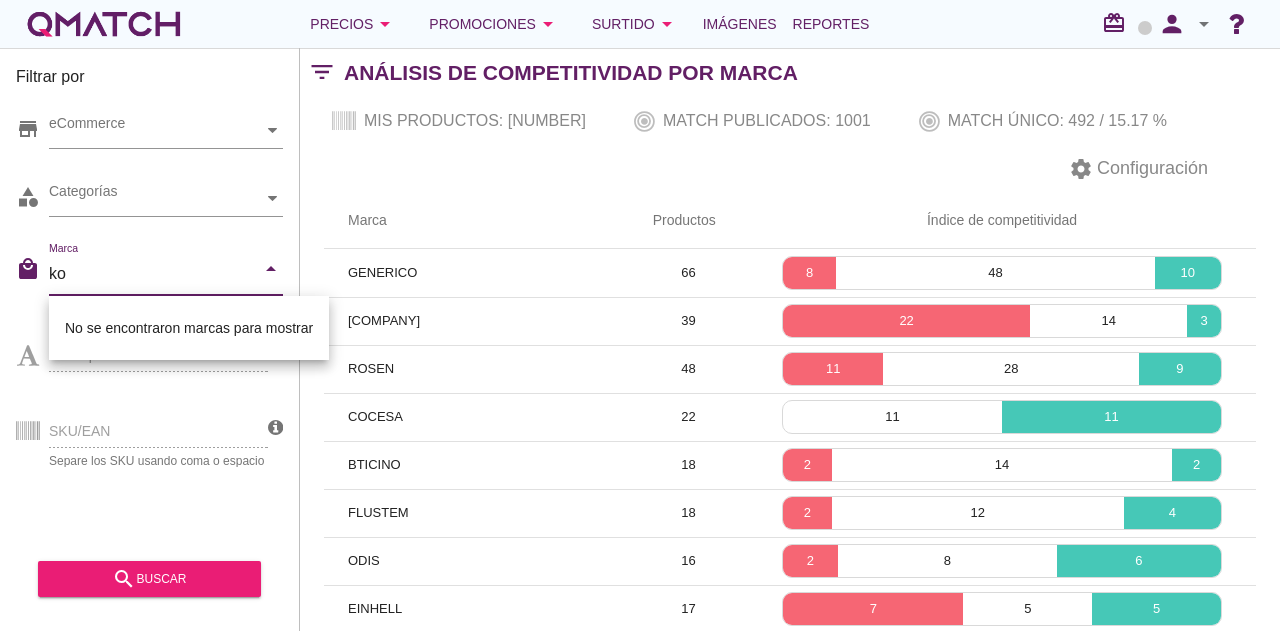 type on "k" 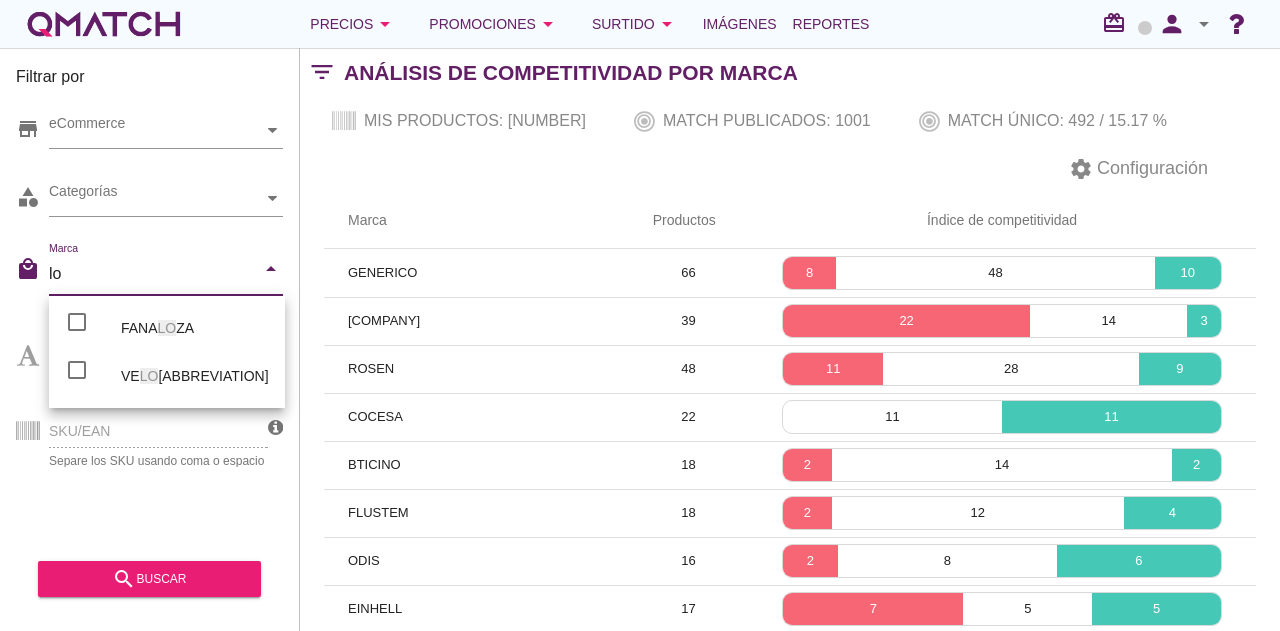 type on "l" 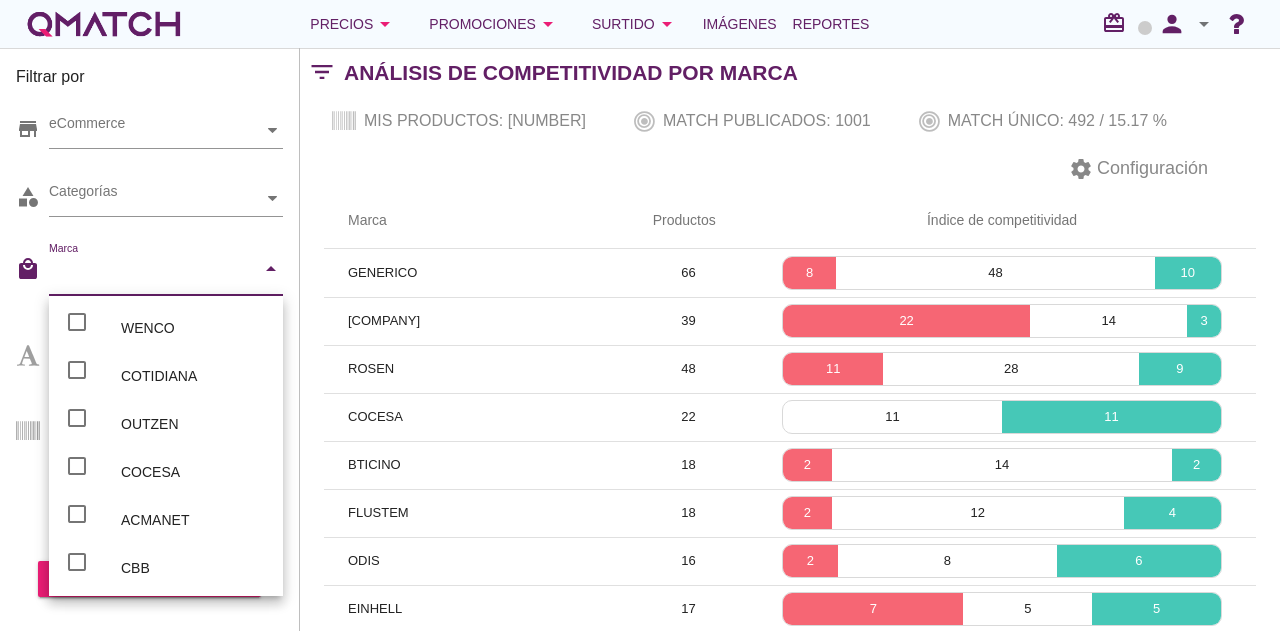 type on "l" 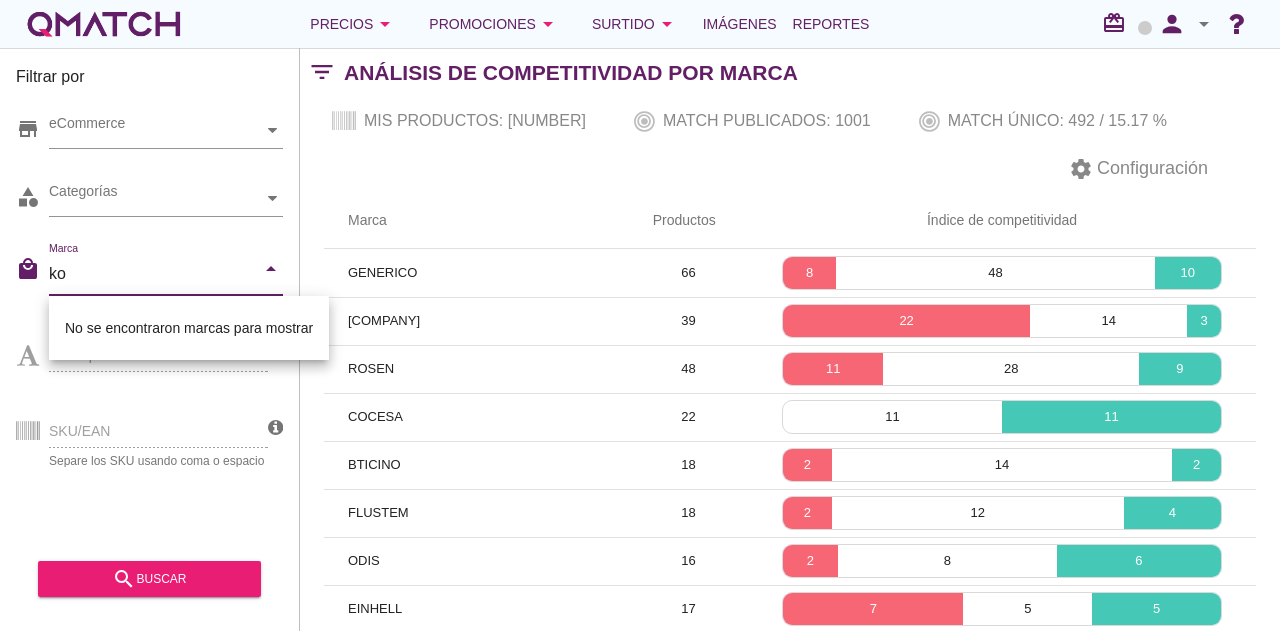 type on "k" 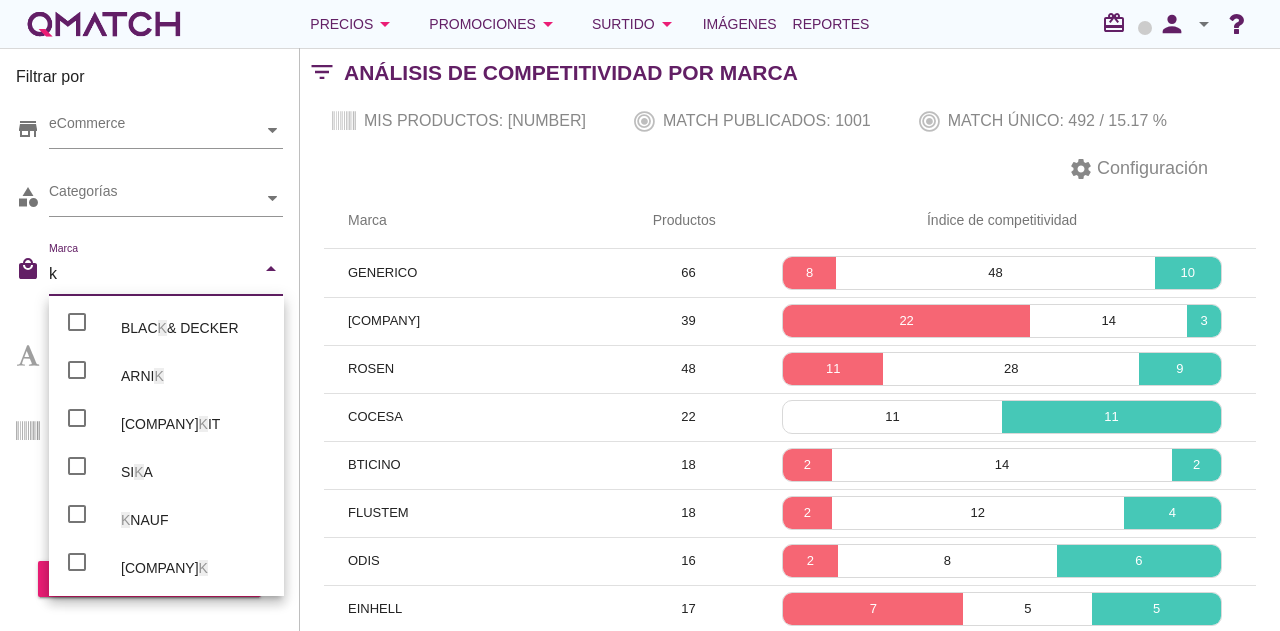 type 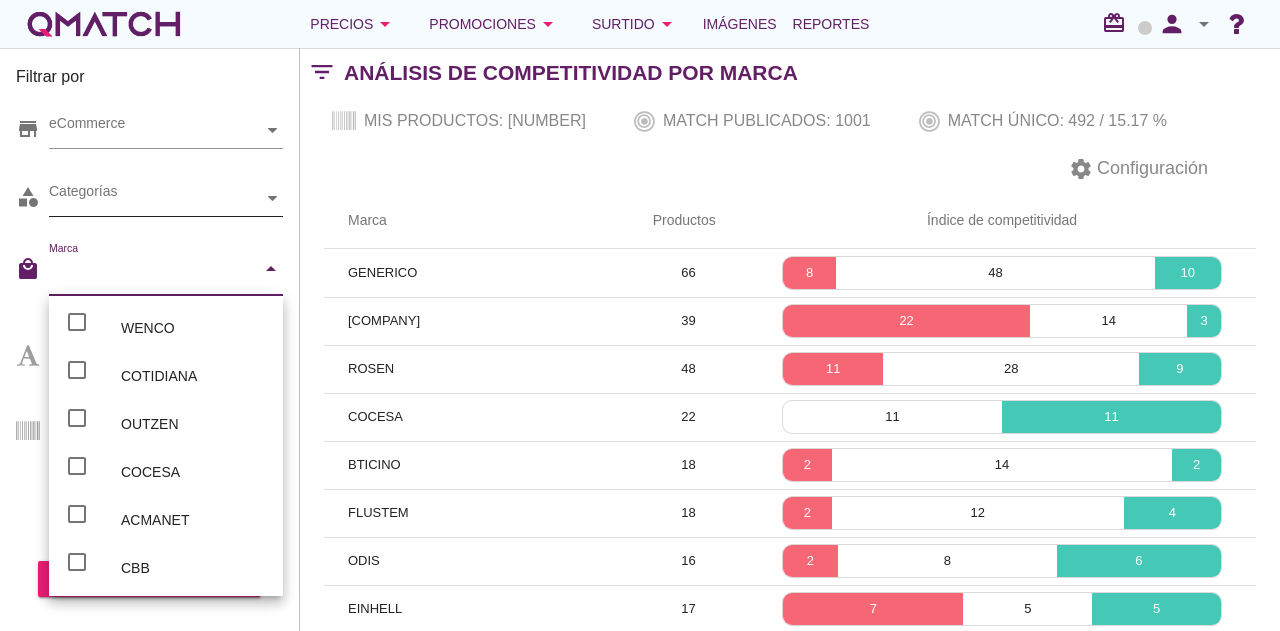 click on "Categorías" at bounding box center (156, 198) 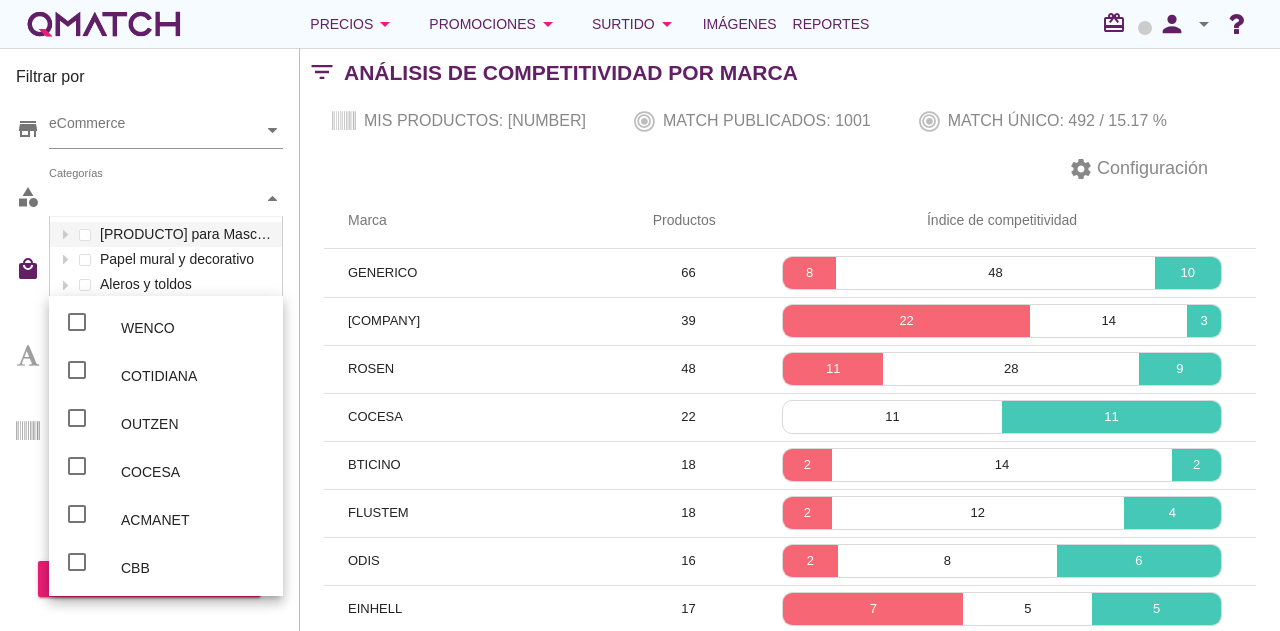 scroll, scrollTop: 301, scrollLeft: 234, axis: both 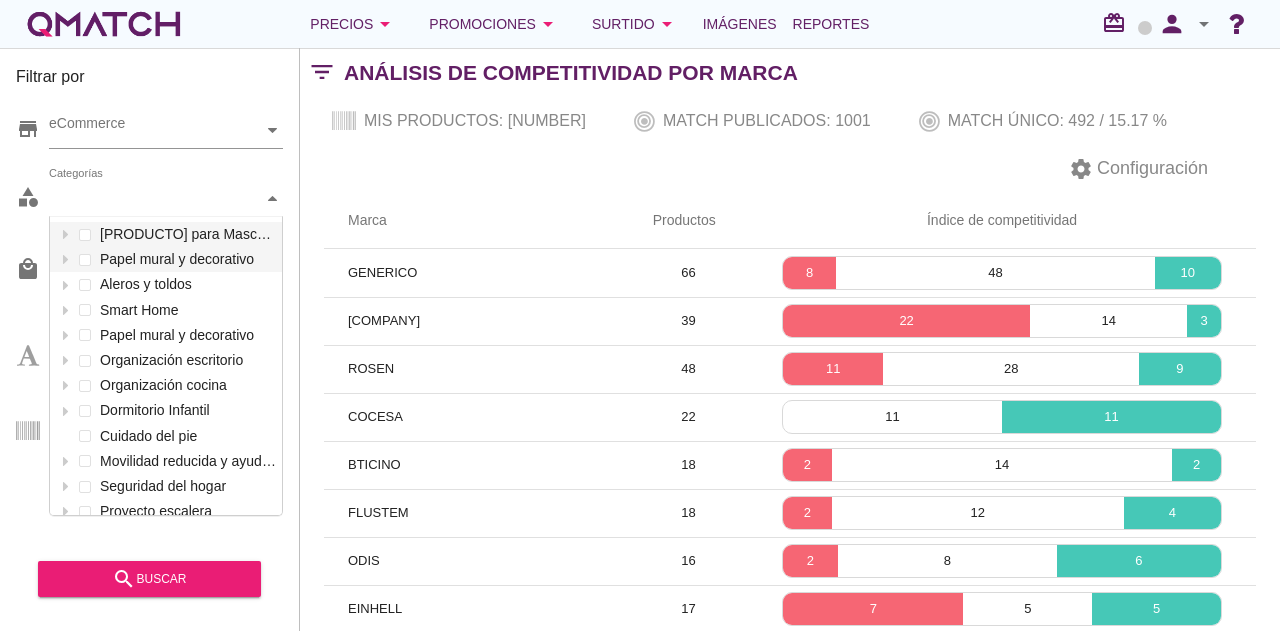 click on "Categorías" at bounding box center [156, 198] 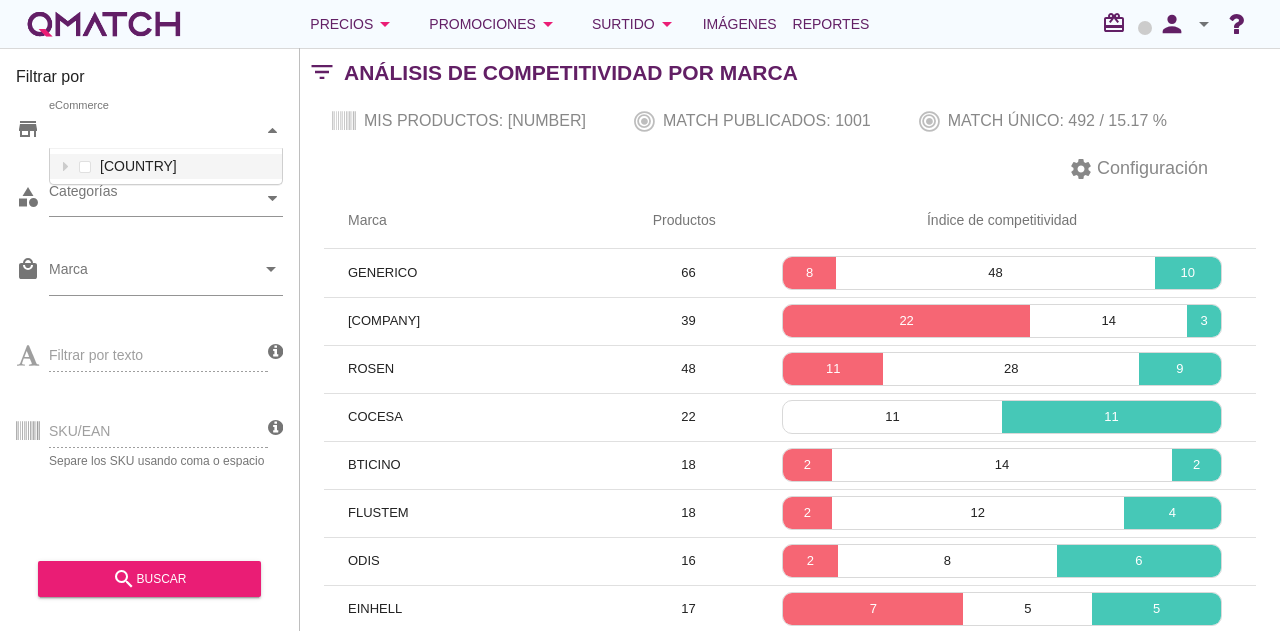 click on "eCommerce" at bounding box center (156, 130) 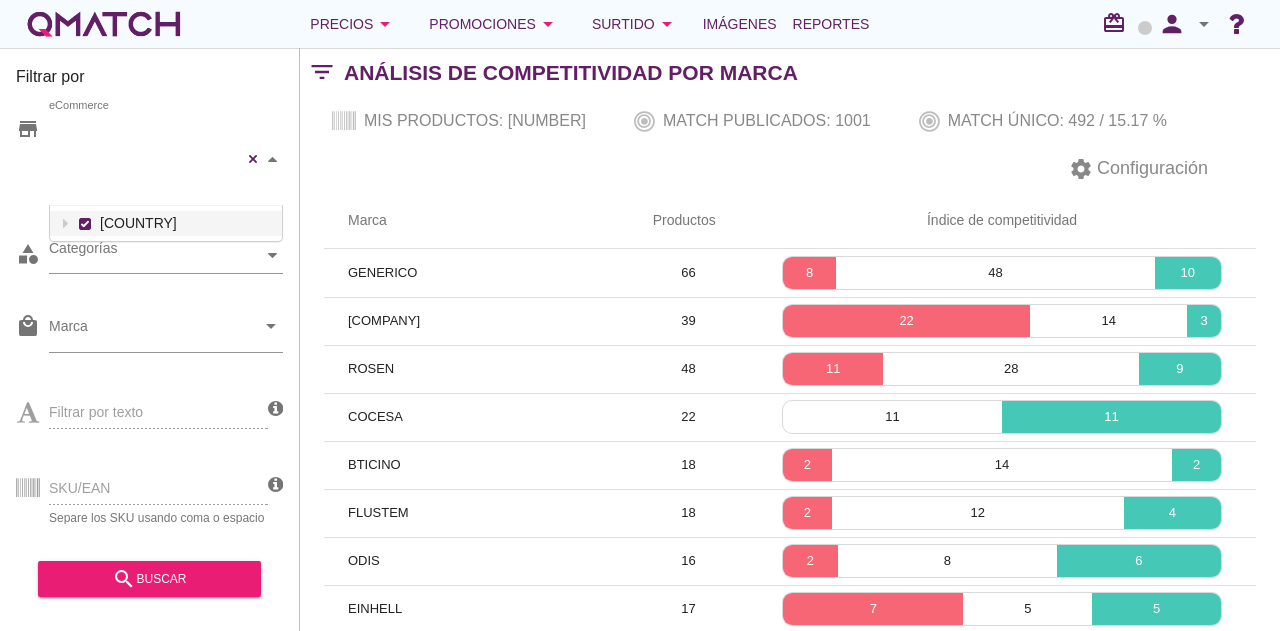 click on "[COMPANY] [COMPANY] [COMPANY] [COMPANY] [COMPANY] [COMPANY]" at bounding box center (166, 159) 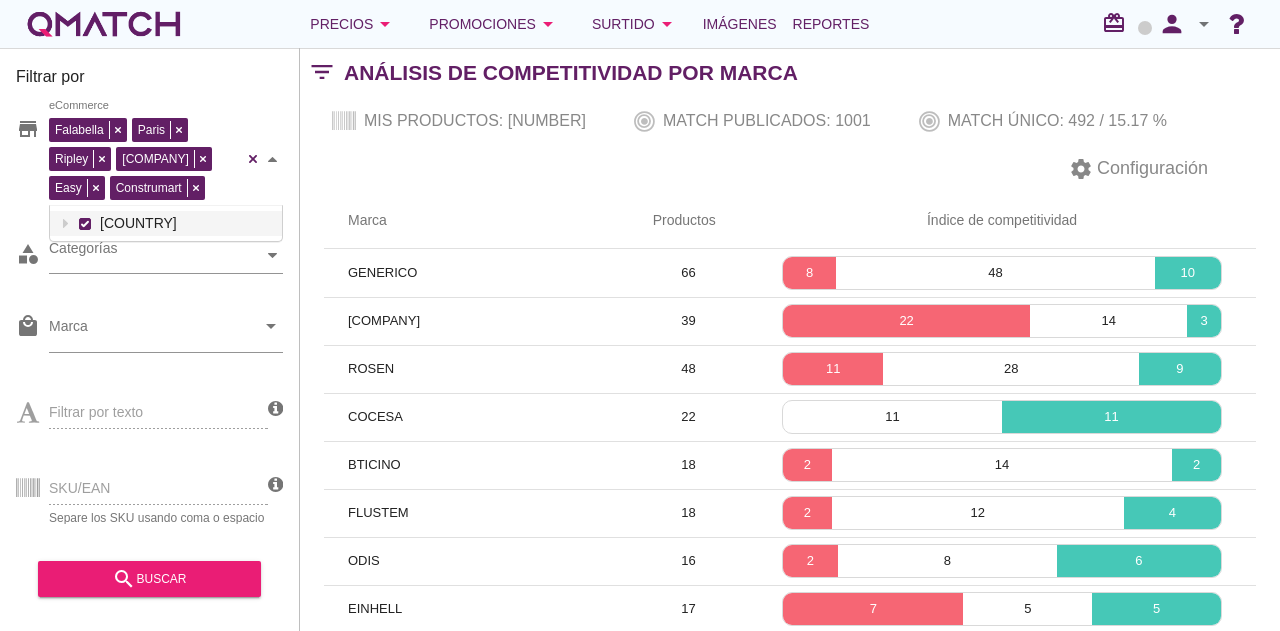 click on "SKU/EAN Separe los SKU usando coma o espacio" at bounding box center [142, 486] 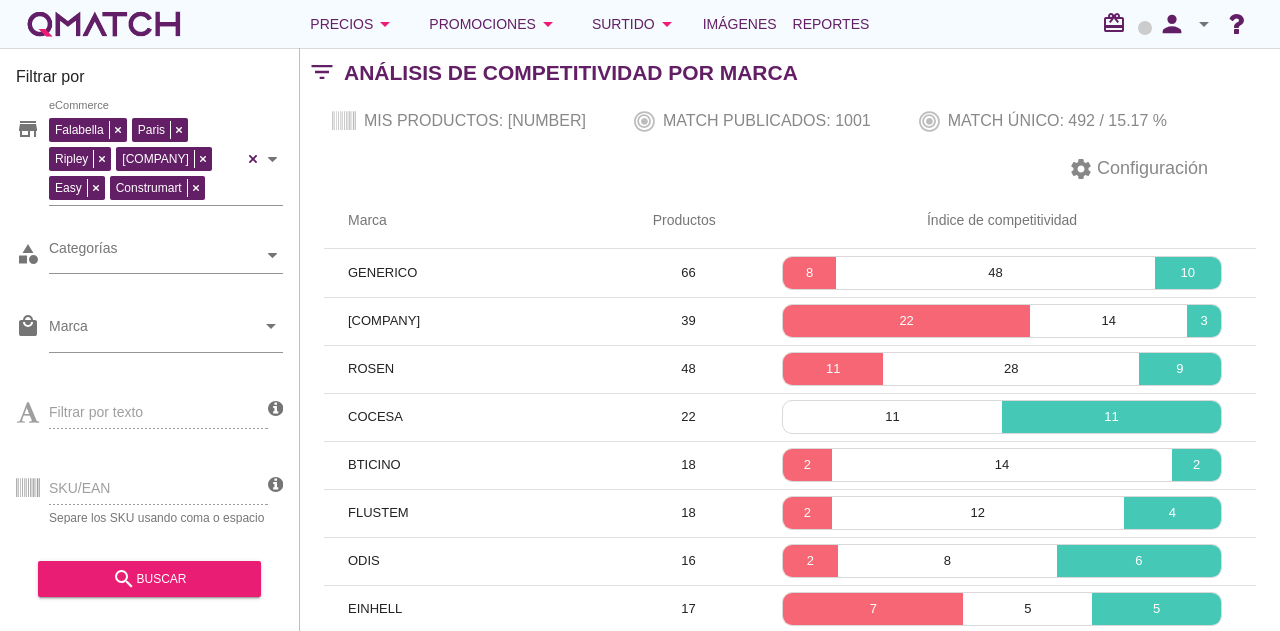click on "SKU/EAN Separe los SKU usando coma o espacio" at bounding box center (142, 486) 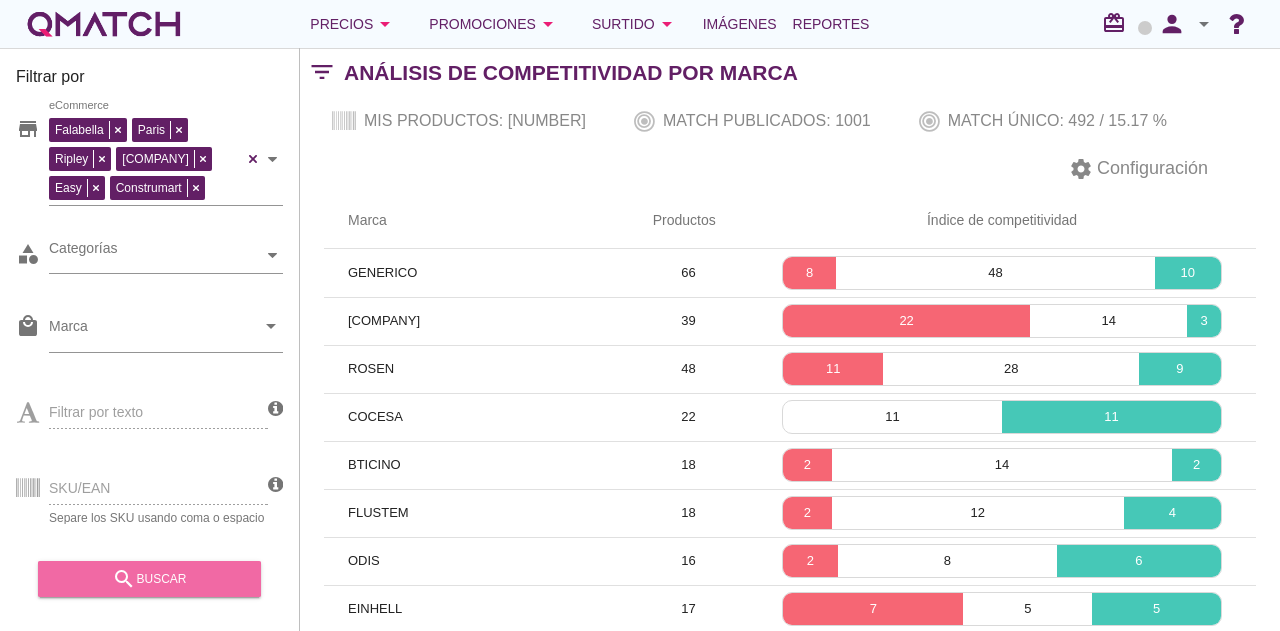 click on "search
buscar" at bounding box center [149, 579] 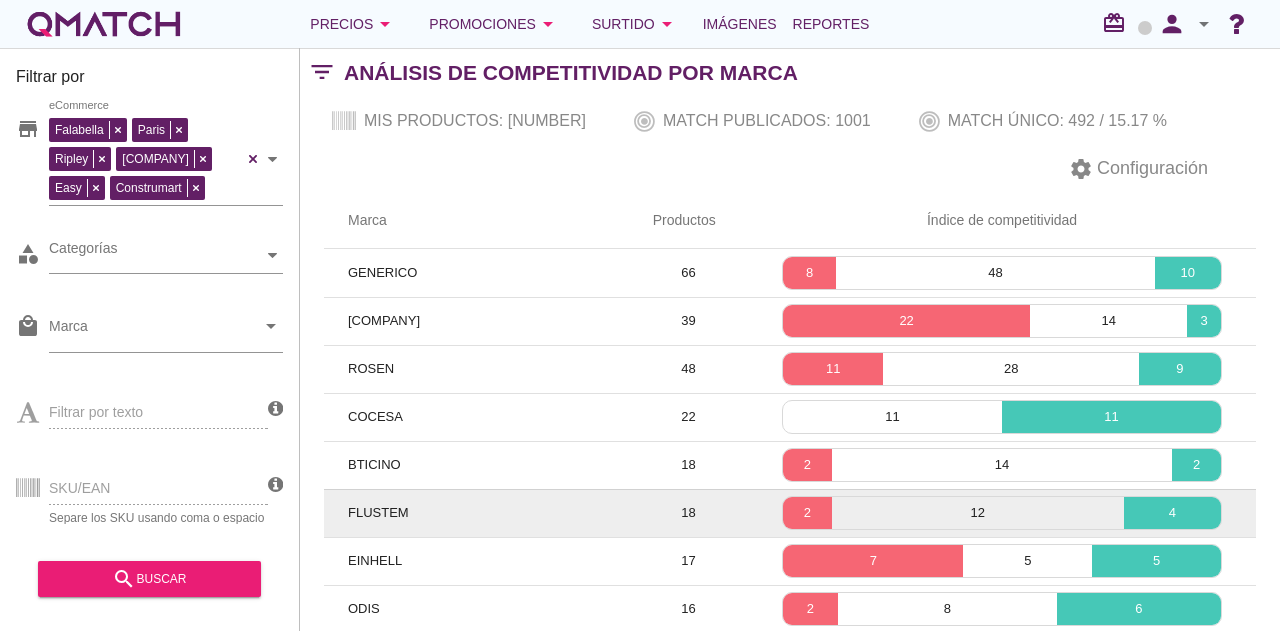 scroll, scrollTop: 171, scrollLeft: 0, axis: vertical 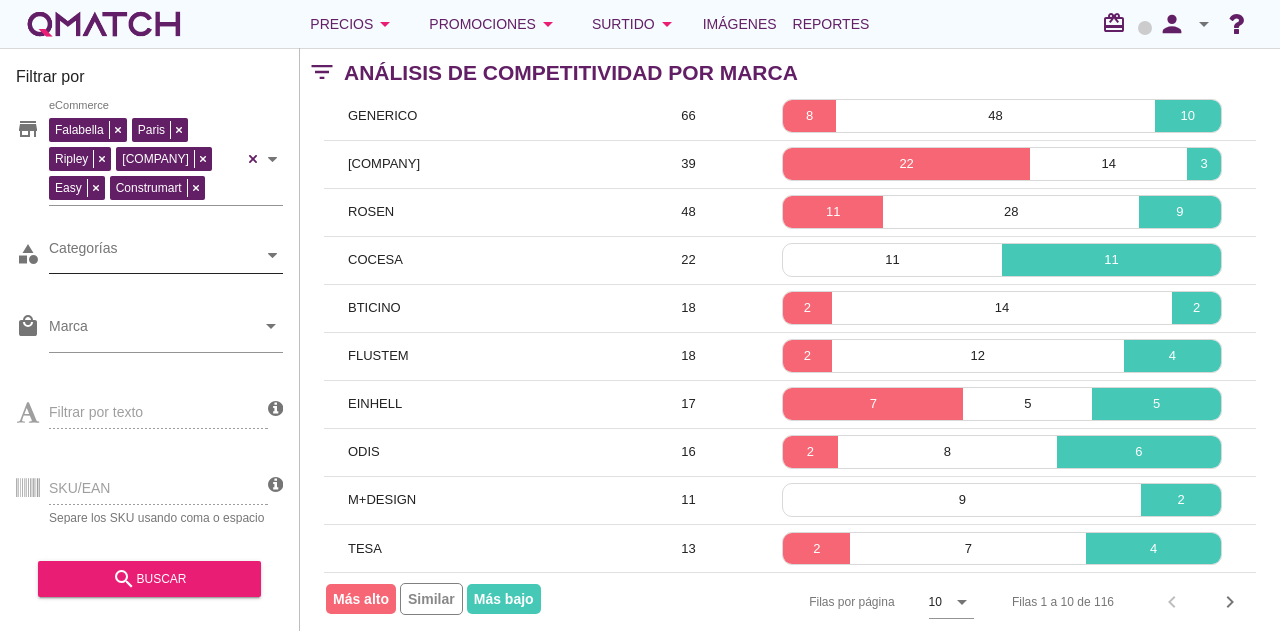 click on "Categorías" at bounding box center [156, 255] 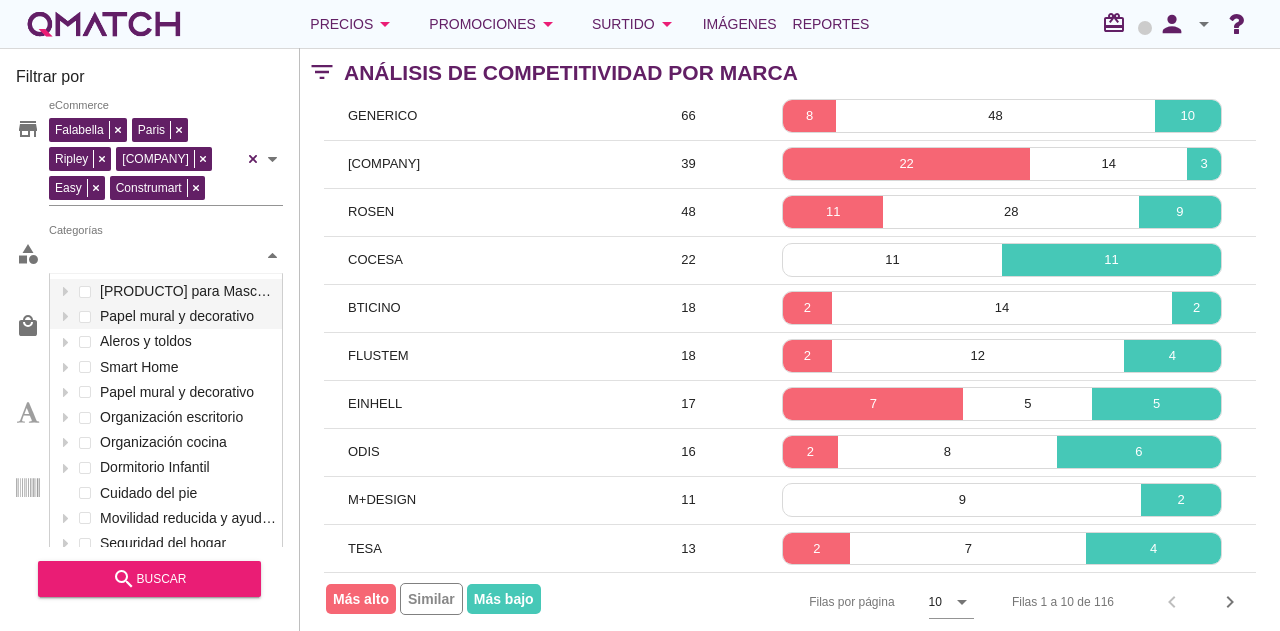 scroll, scrollTop: 301, scrollLeft: 234, axis: both 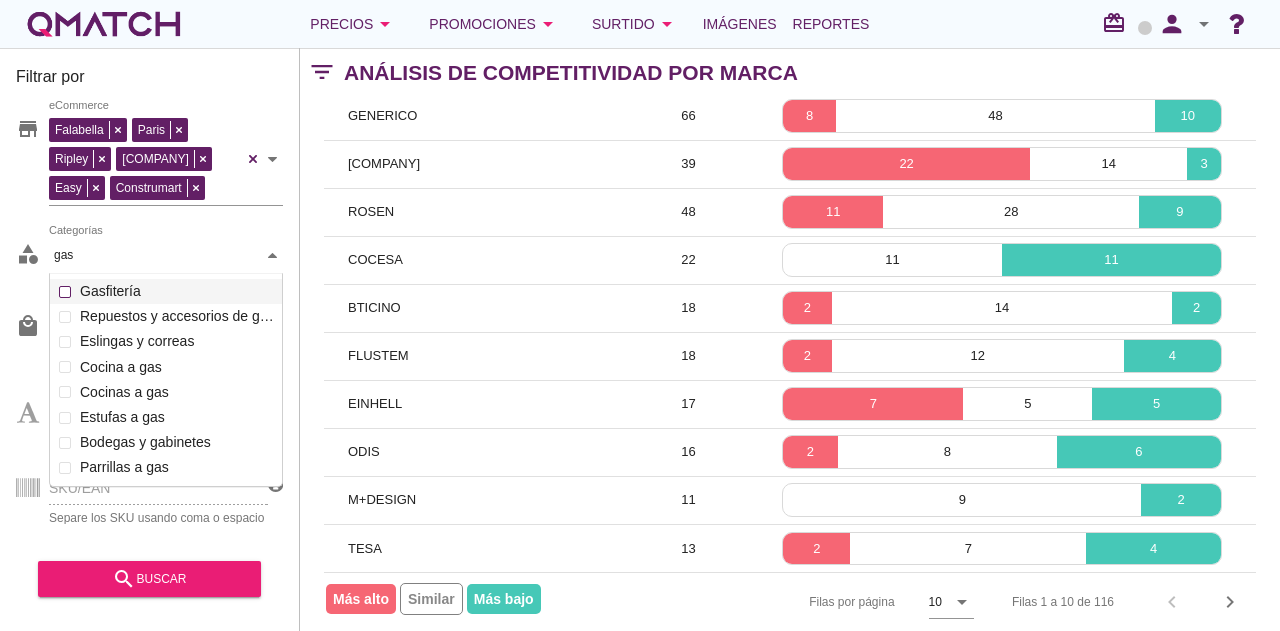 click on "Categorías gas gas [PRODUCTO] para Mascotas Papel mural y decorativo Aleros y toldos Smart Home Papel mural y decorativo [PRODUCTO] escritorio [PRODUCTO] cocina Dormitorio Infantil Cunas y Colchones Gasfitería   Filtros y purificadores de agua   Bombas y motobombas   Flexibles   Sifones y desagües   Válvulas y llaves de paso Repuestos y accesorios de gasfitería   Canaletas   Fitting, tubos y PPR   Fosas y estanques   Sopletes y accesorios para soldar   Destapadores Fijaciones y adhesivos Herrajes y quincallería [PRODUCTO] industrial Embalaje   Camarotes   [PRODUCTO] Infantil   Sala de Juegos   Camas para Niños   [PRODUCTO] infantil   Alfombras Infantiles   [PRODUCTO] Infantil   Clósets y Cómodas   Decoración Infantil   Ropa de Cama Infantil   Cuidado del pie  Movilidad reducida y ayuda para la vida diaria [PRODUCTO] del hogar Proyecto escalera Menaje de comedor   Extractores Cuidado de Mascotas Cajas organizadoras Pinturas en spray [PRODUCTO] de loggia Limpieza" at bounding box center [166, 256] 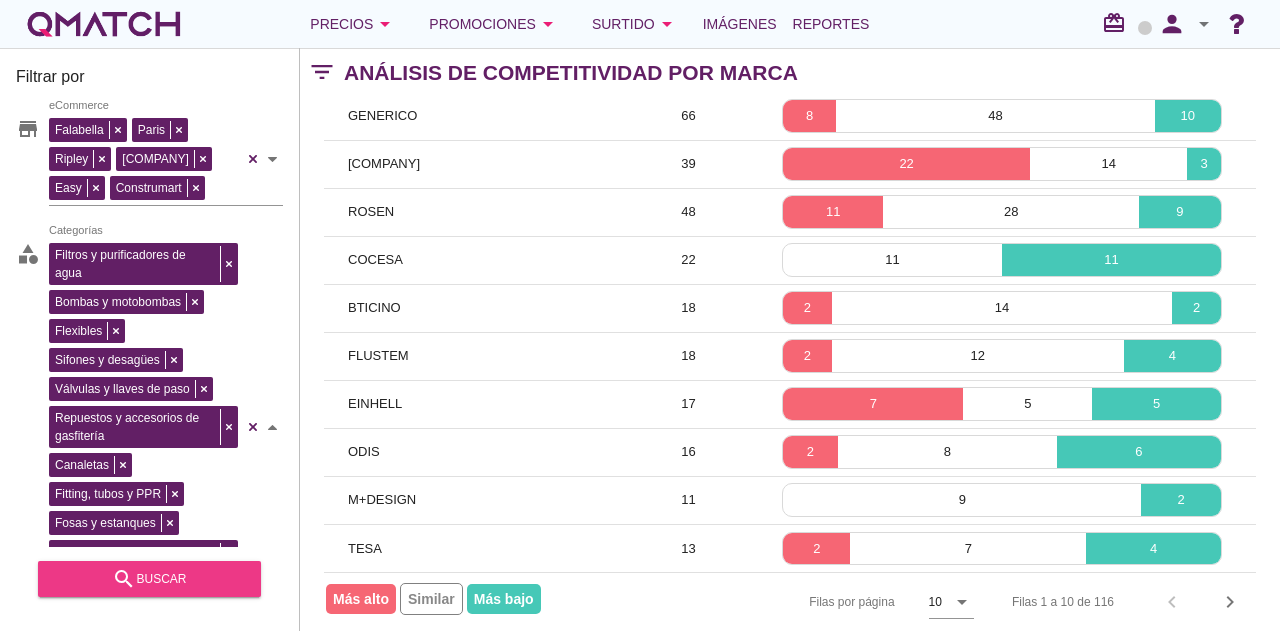 type on "gas" 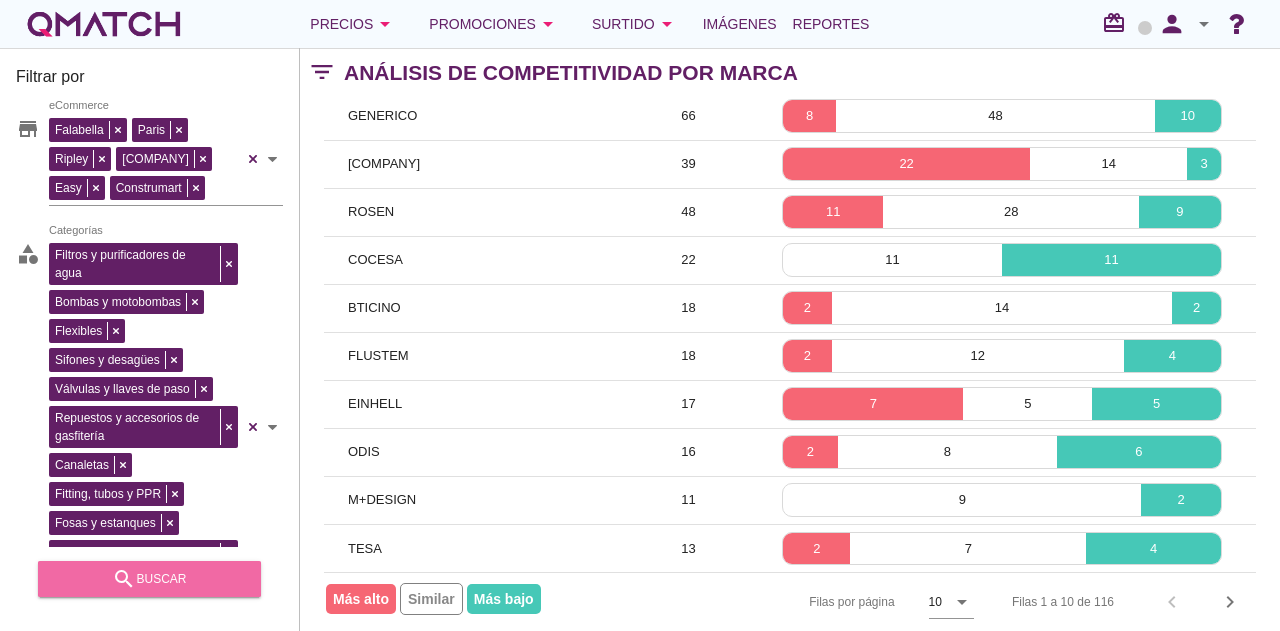 click on "search
buscar" at bounding box center (149, 579) 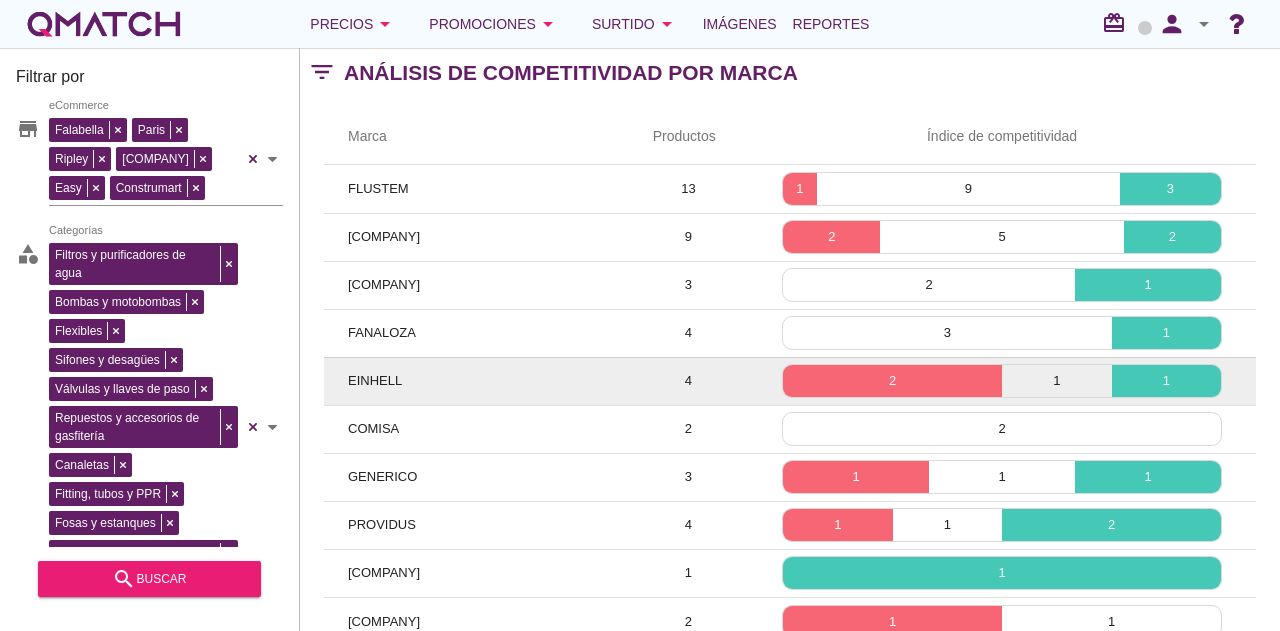 scroll, scrollTop: 171, scrollLeft: 0, axis: vertical 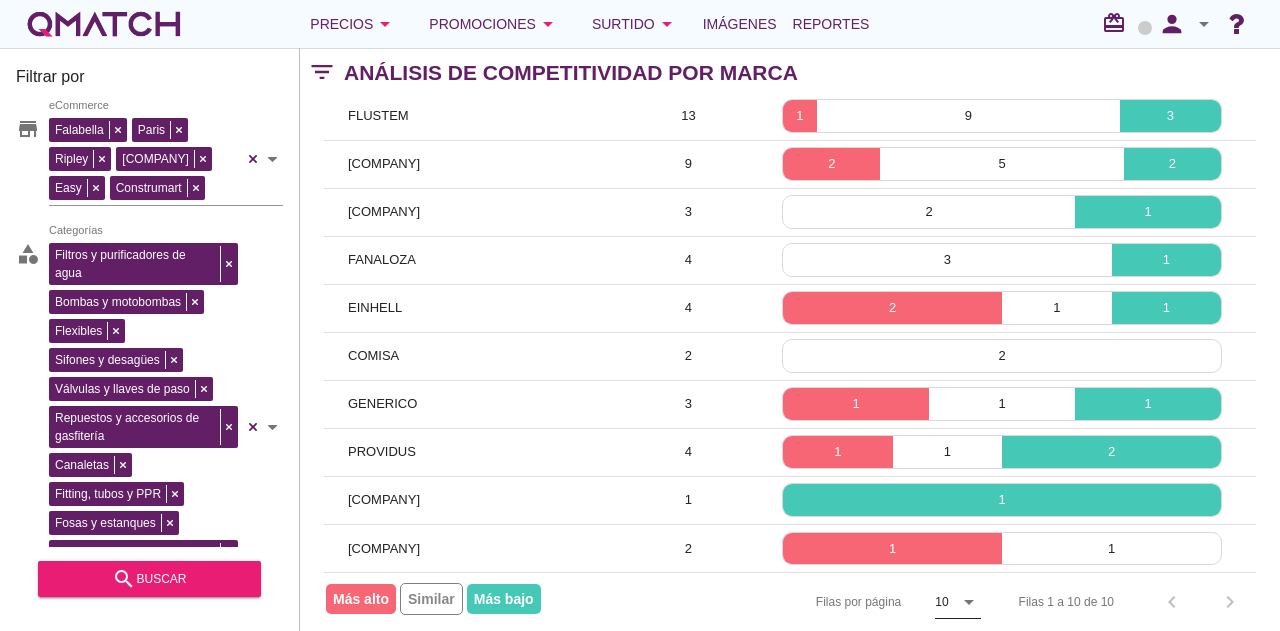 click on "10" at bounding box center [941, 602] 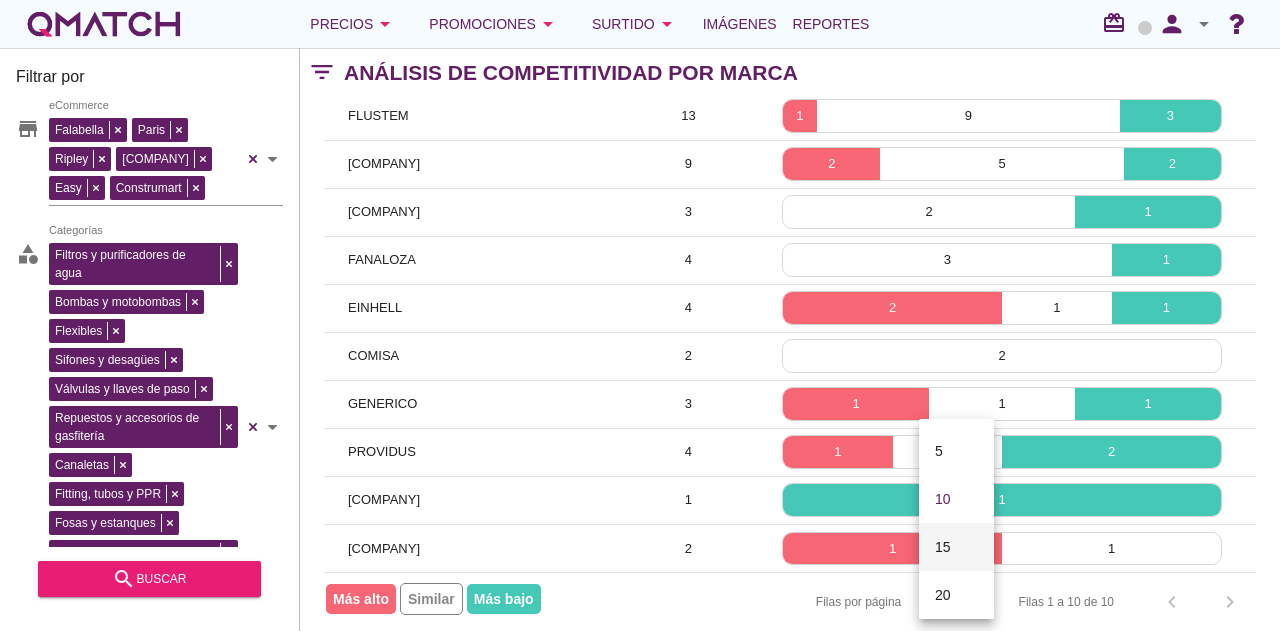 scroll, scrollTop: 104, scrollLeft: 0, axis: vertical 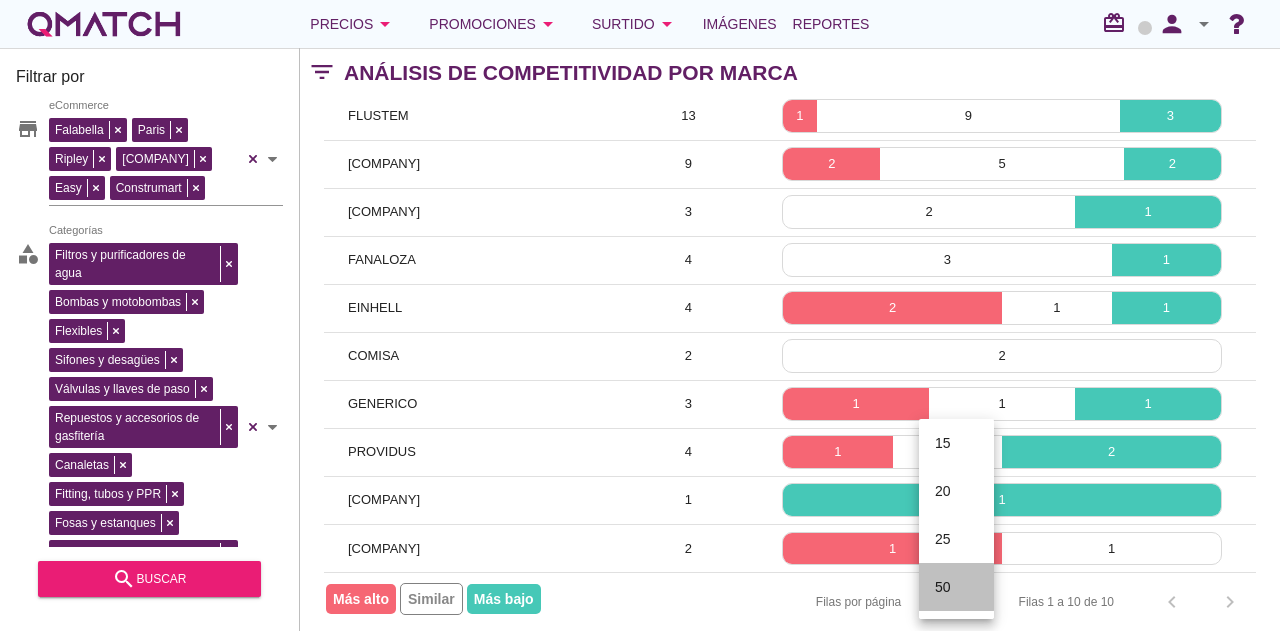 click on "50" at bounding box center [956, 587] 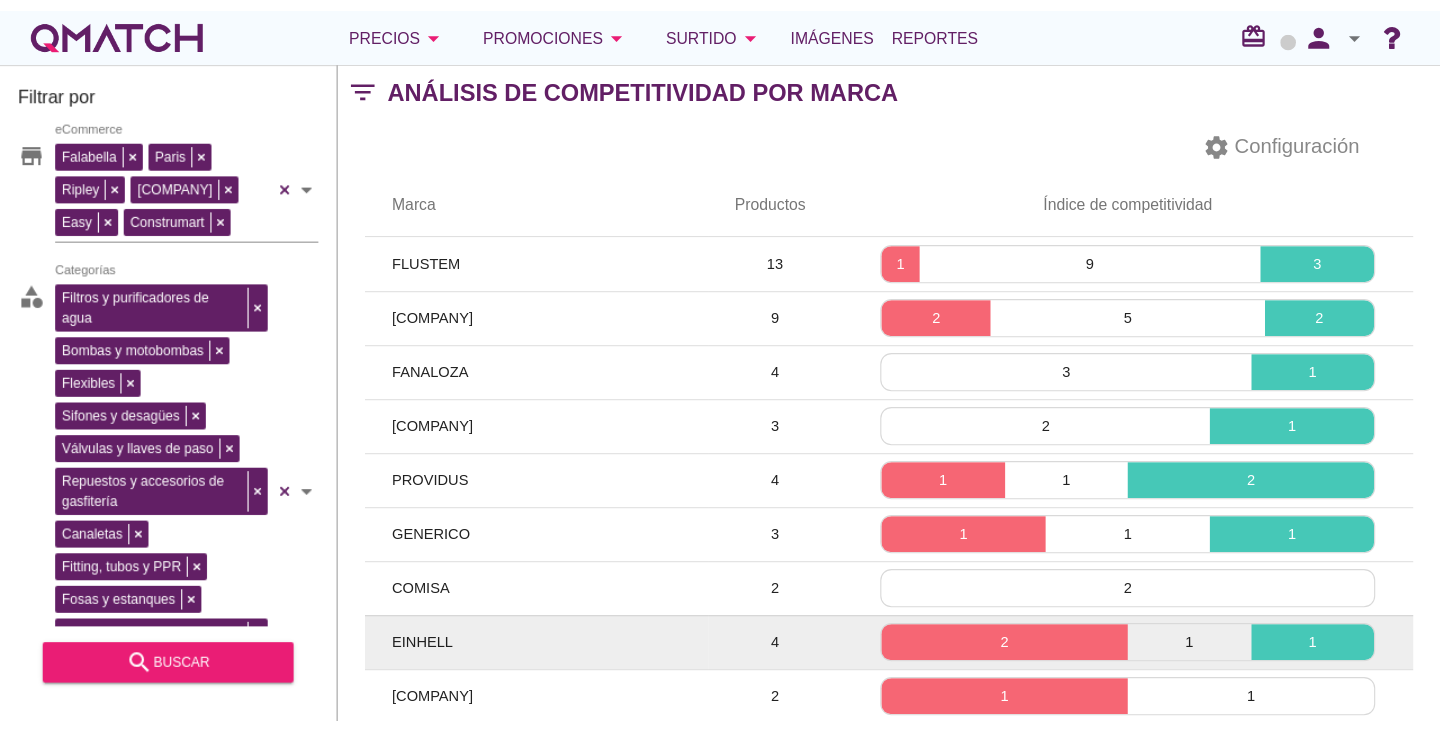 scroll, scrollTop: 0, scrollLeft: 0, axis: both 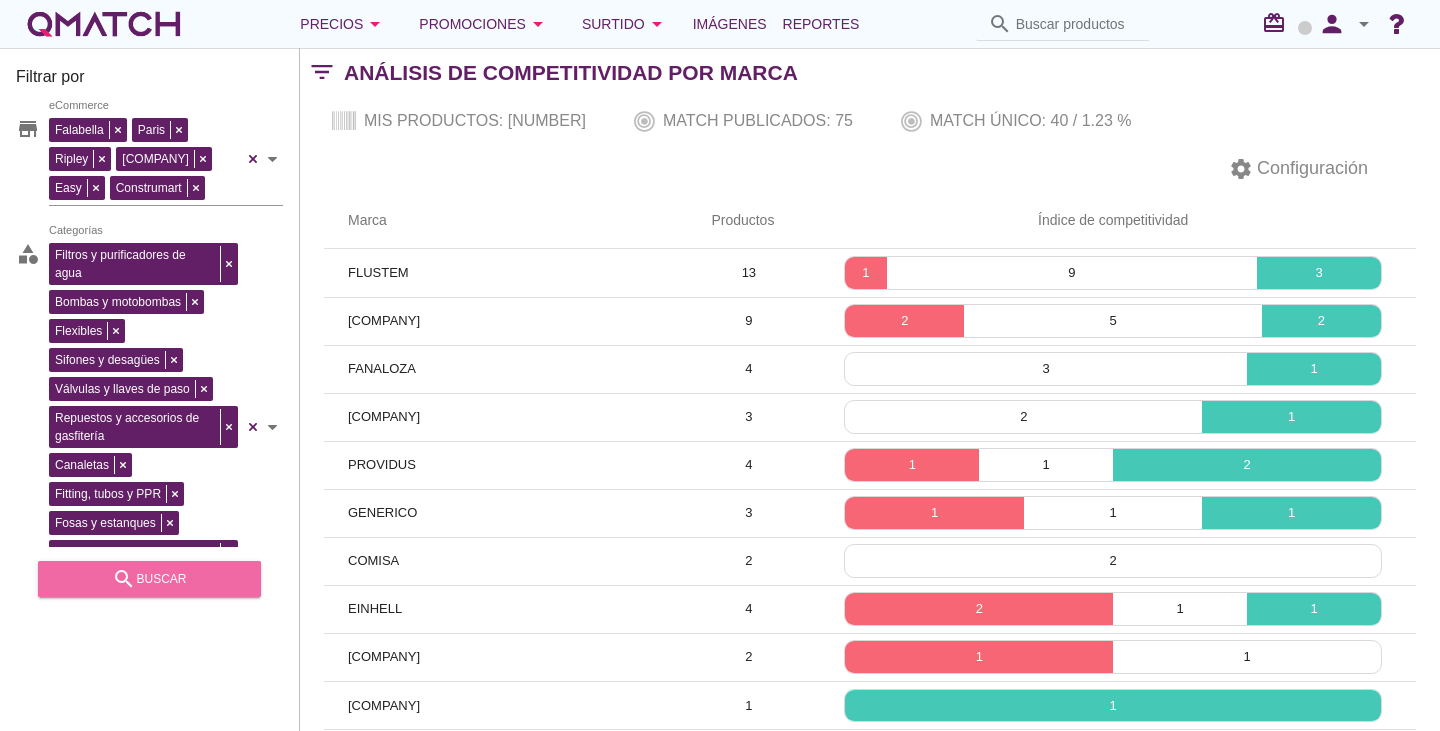 click on "search
buscar" at bounding box center (149, 579) 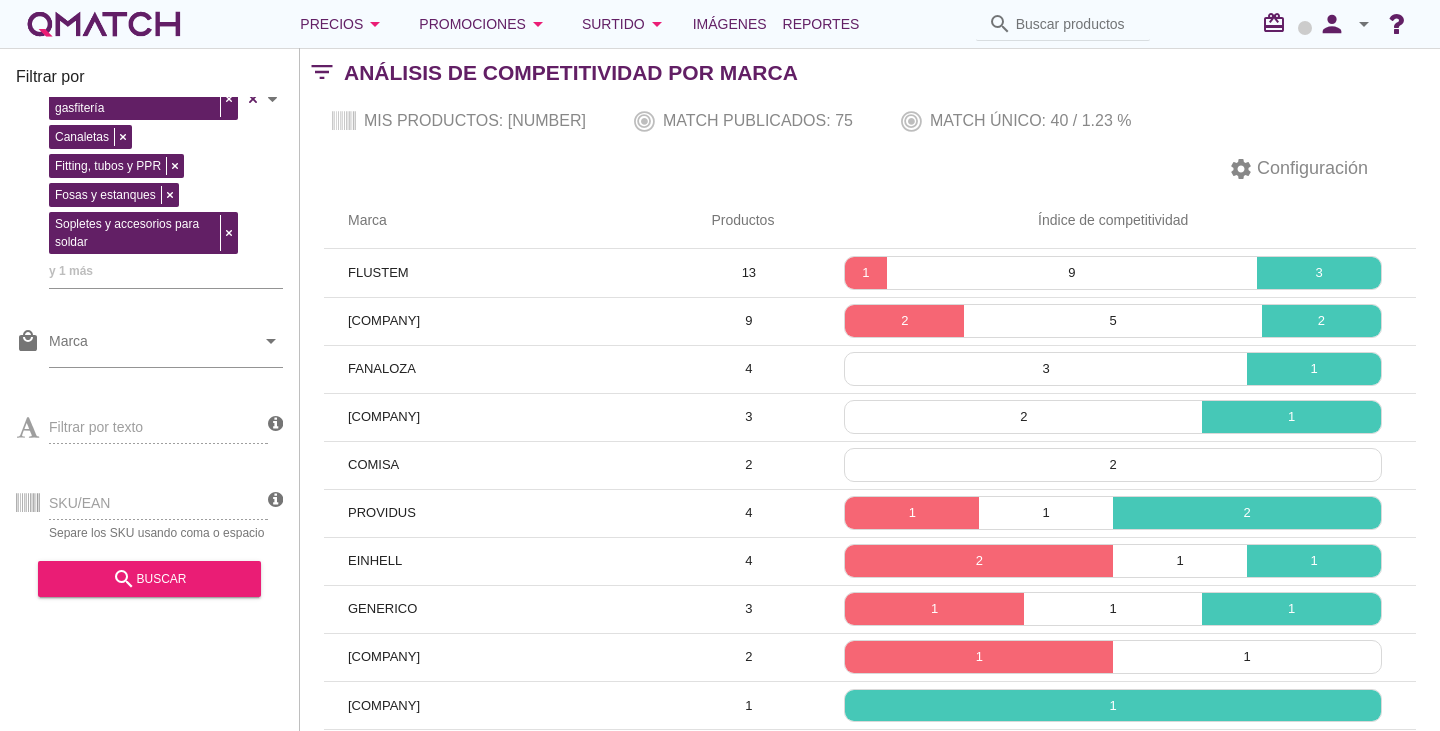 scroll, scrollTop: 343, scrollLeft: 0, axis: vertical 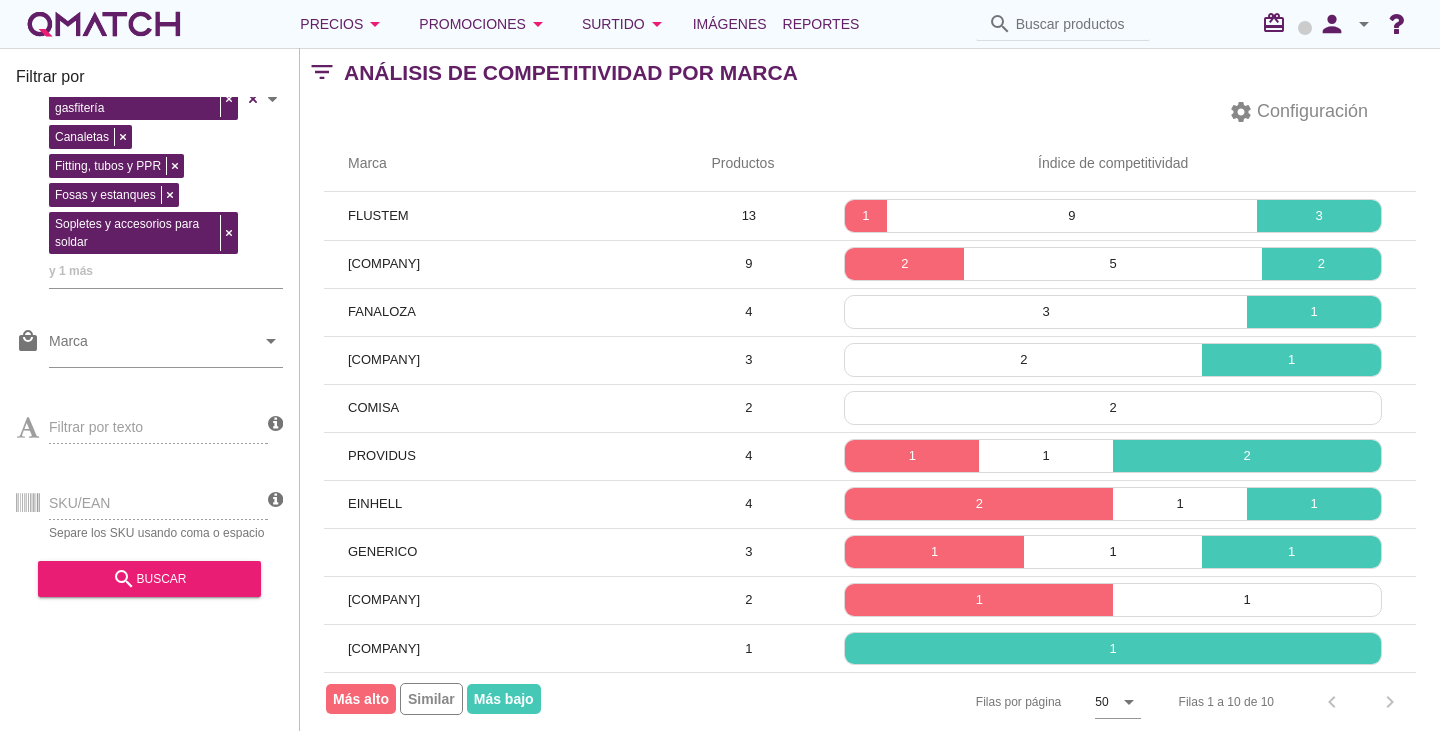 click on "Filas 1 a 10 de
10
chevron_left chevron_right" at bounding box center [1285, 702] 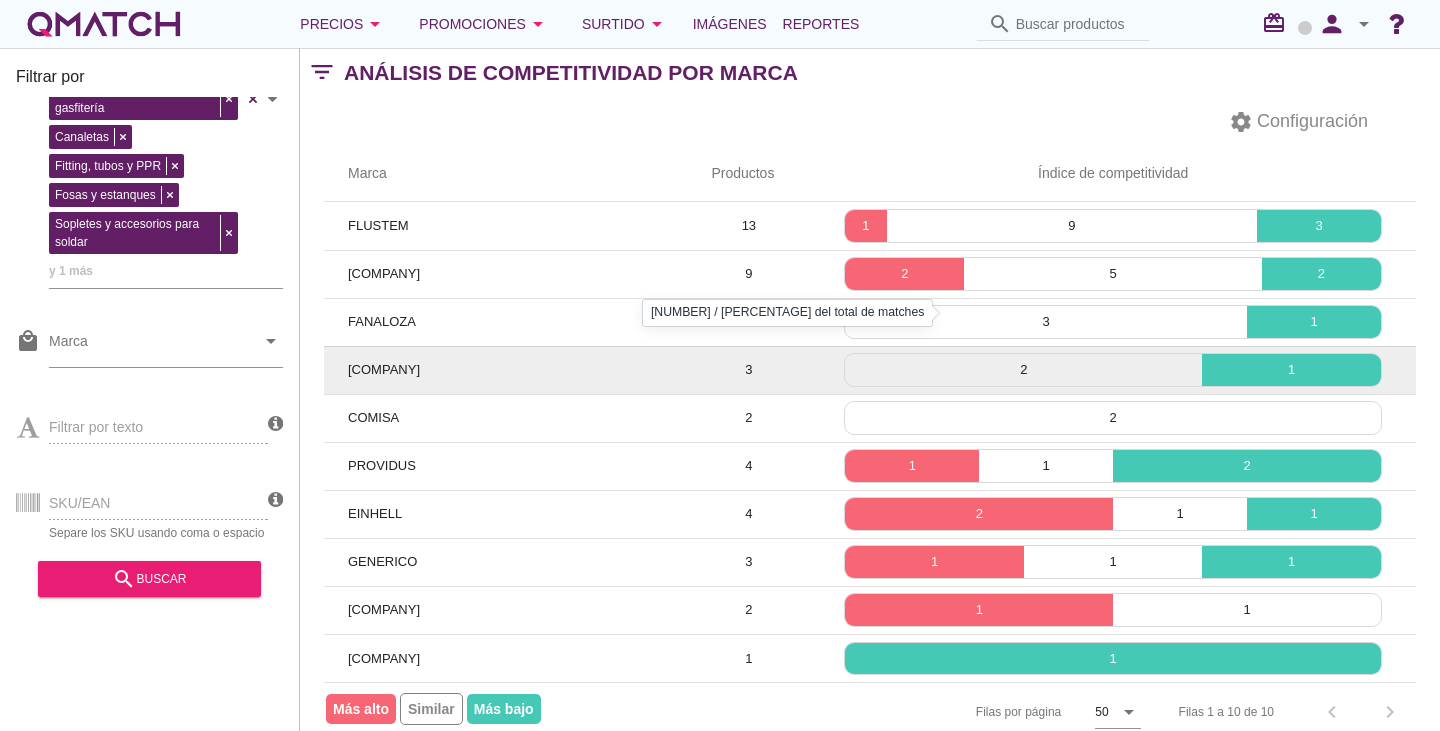 scroll, scrollTop: 72, scrollLeft: 0, axis: vertical 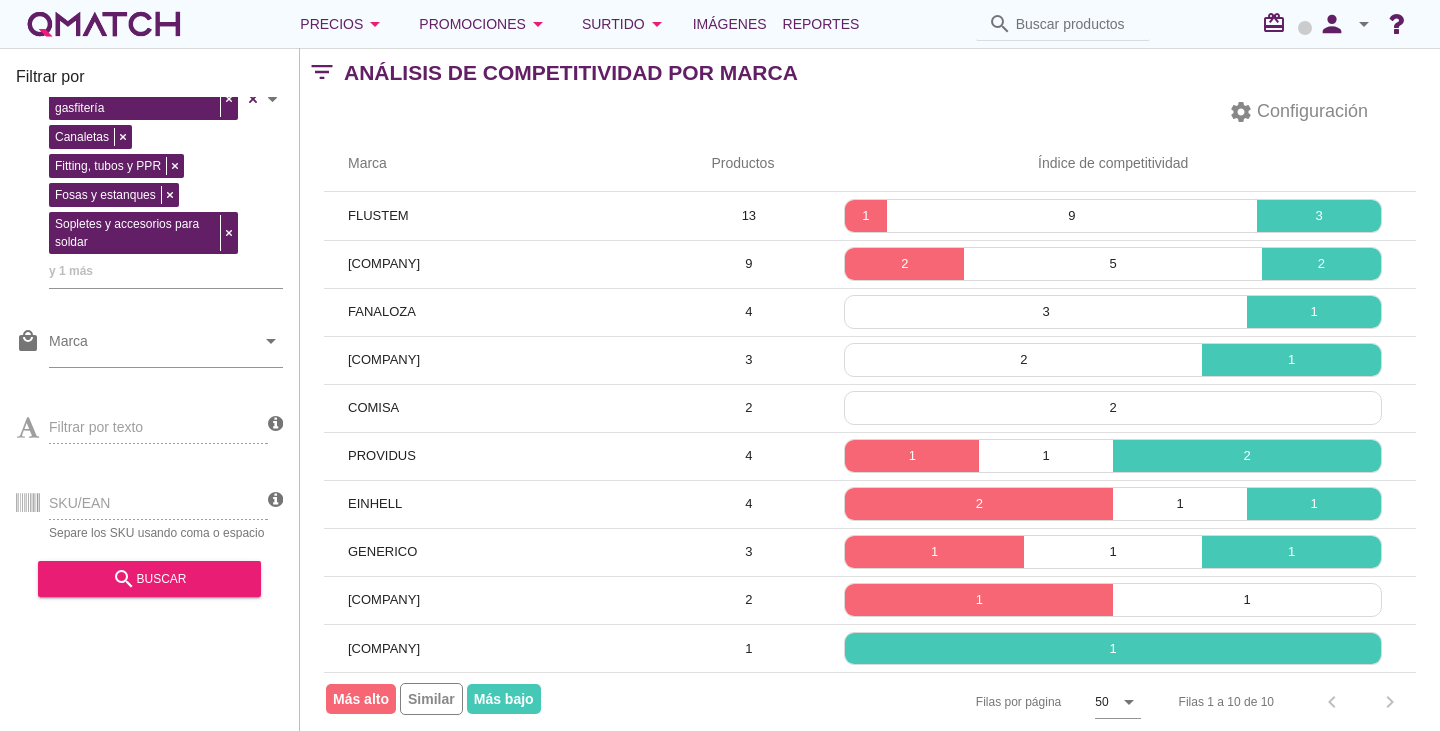 click on "Filas 1 a 10 de
10
chevron_left chevron_right" at bounding box center [1285, 702] 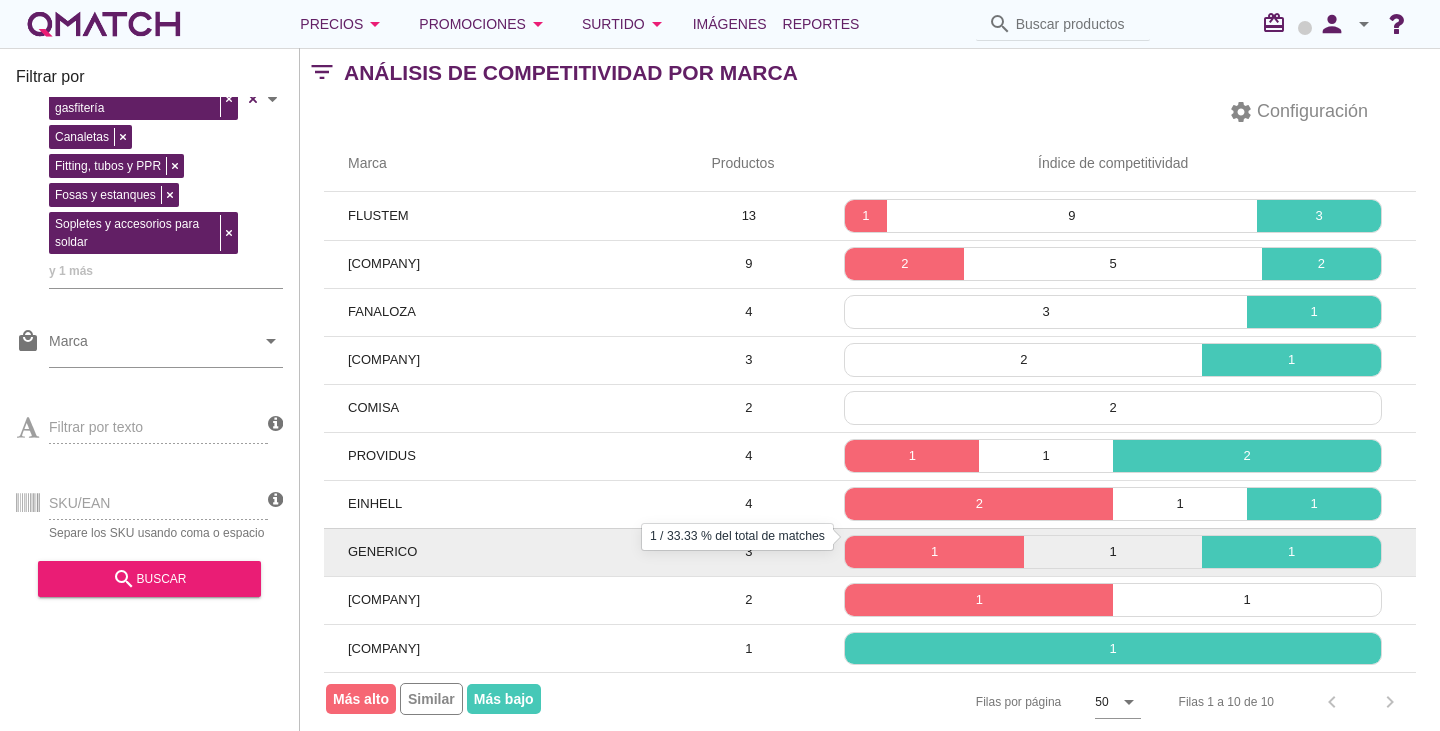 click on "1" at bounding box center [934, 552] 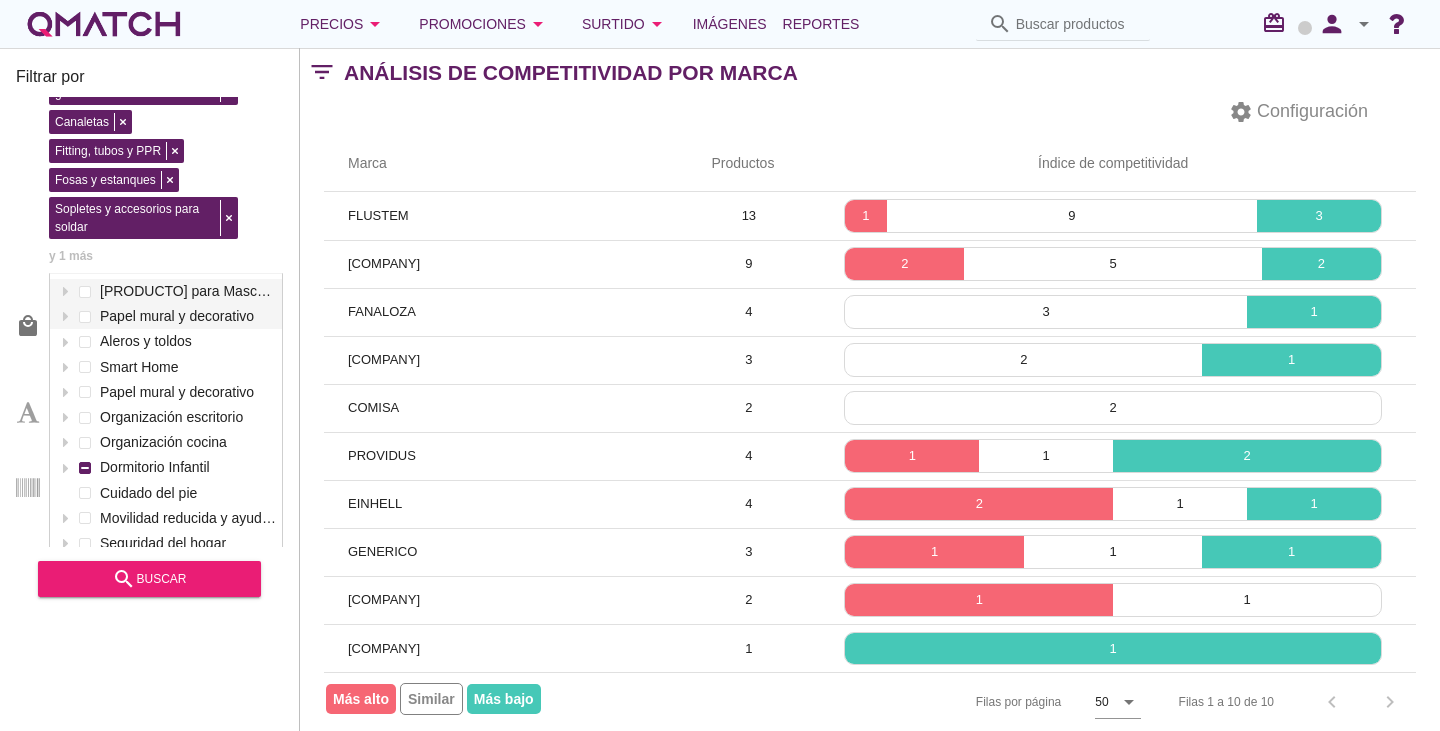click on "Filtros y purificadores de agua Bombas y motobombas Flexibles Sifones y desagües Válvulas y llaves de paso Repuestos y accesorios de gasfitería Canaletas Fitting, tubos y PPR Fosas y estanques Sopletes y accesorios para soldar y 1 más Categorías" at bounding box center [146, 81] 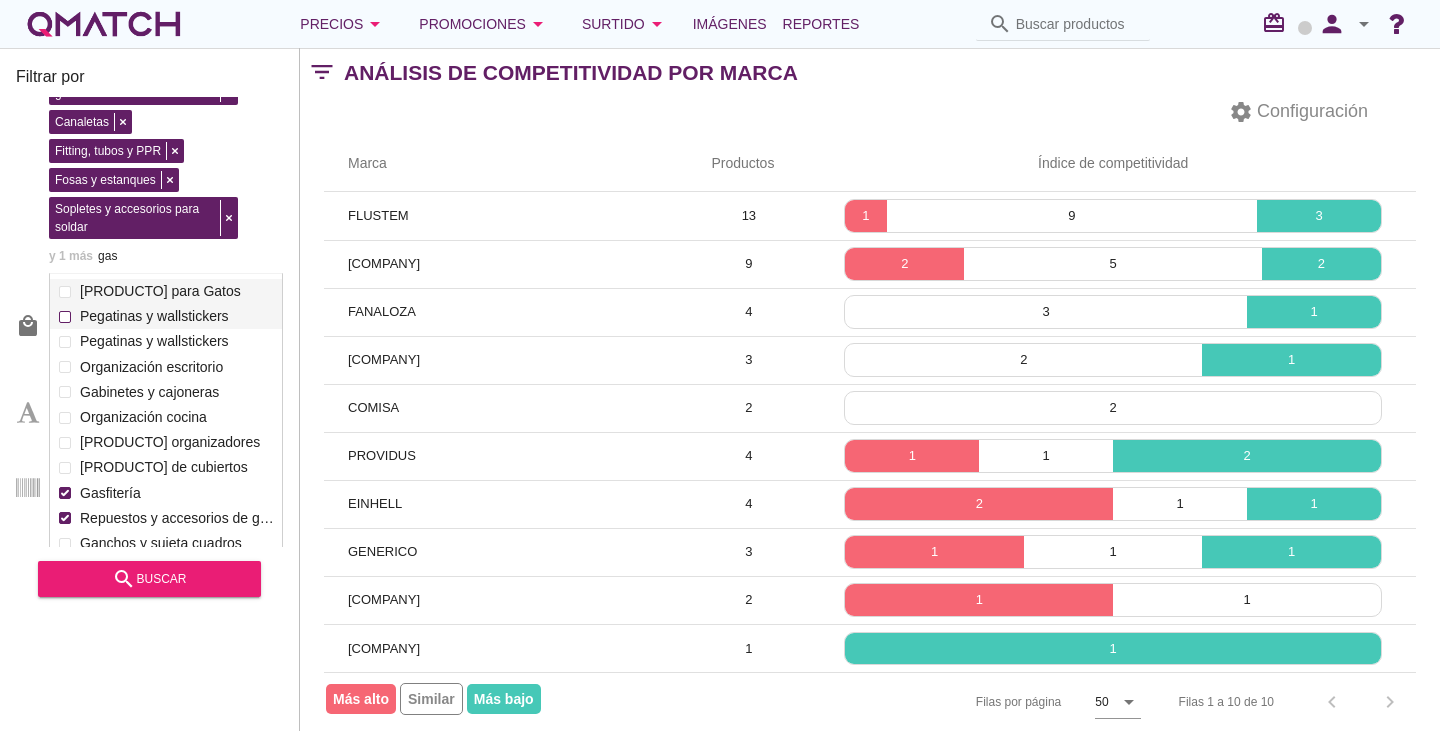 scroll, scrollTop: 211, scrollLeft: 232, axis: both 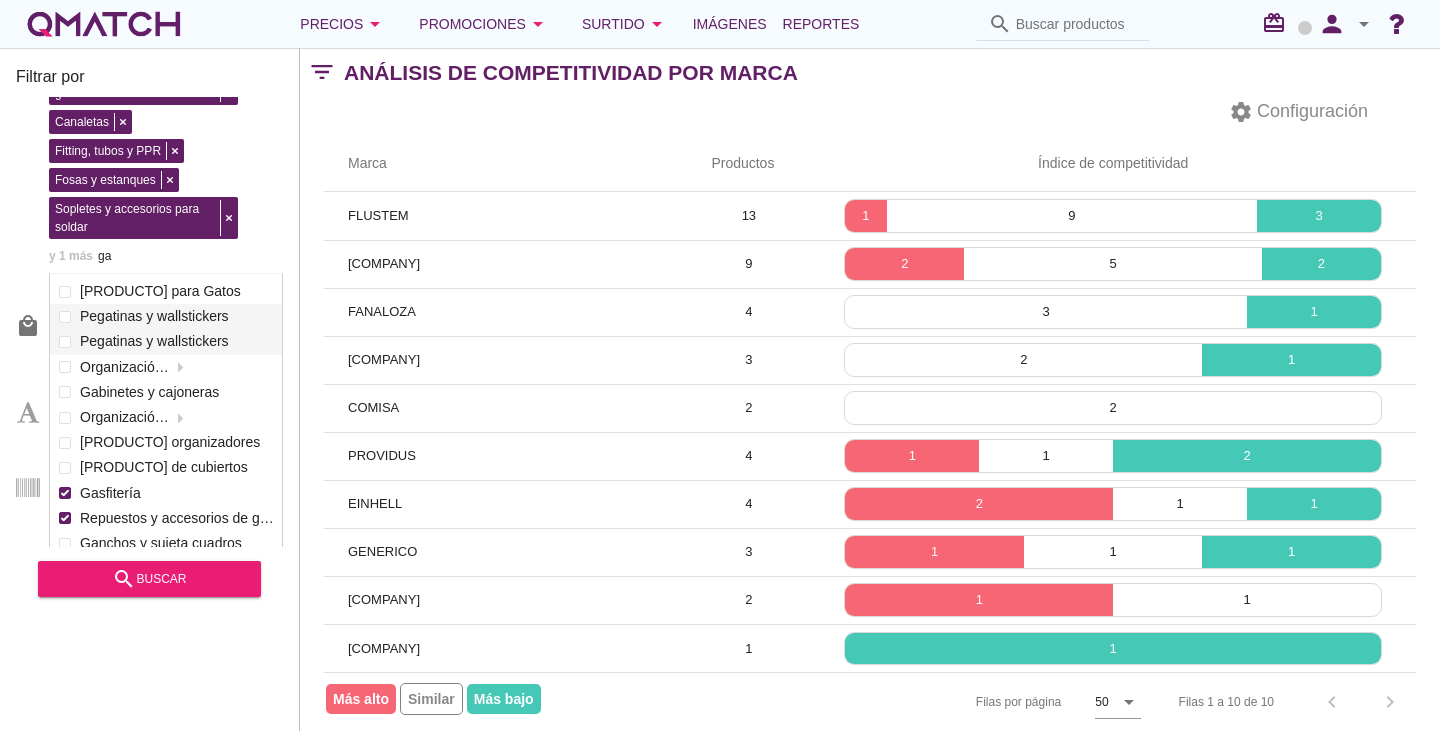 type on "g" 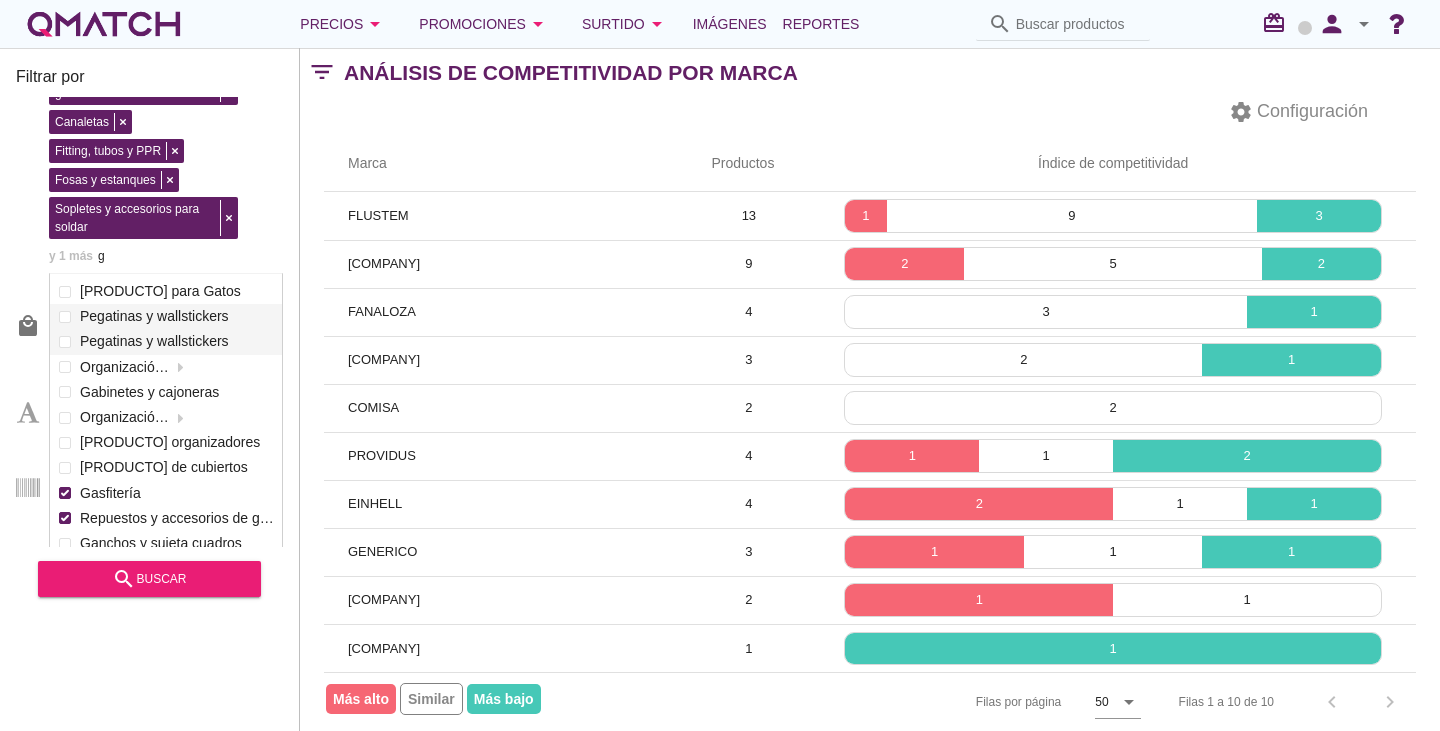 type 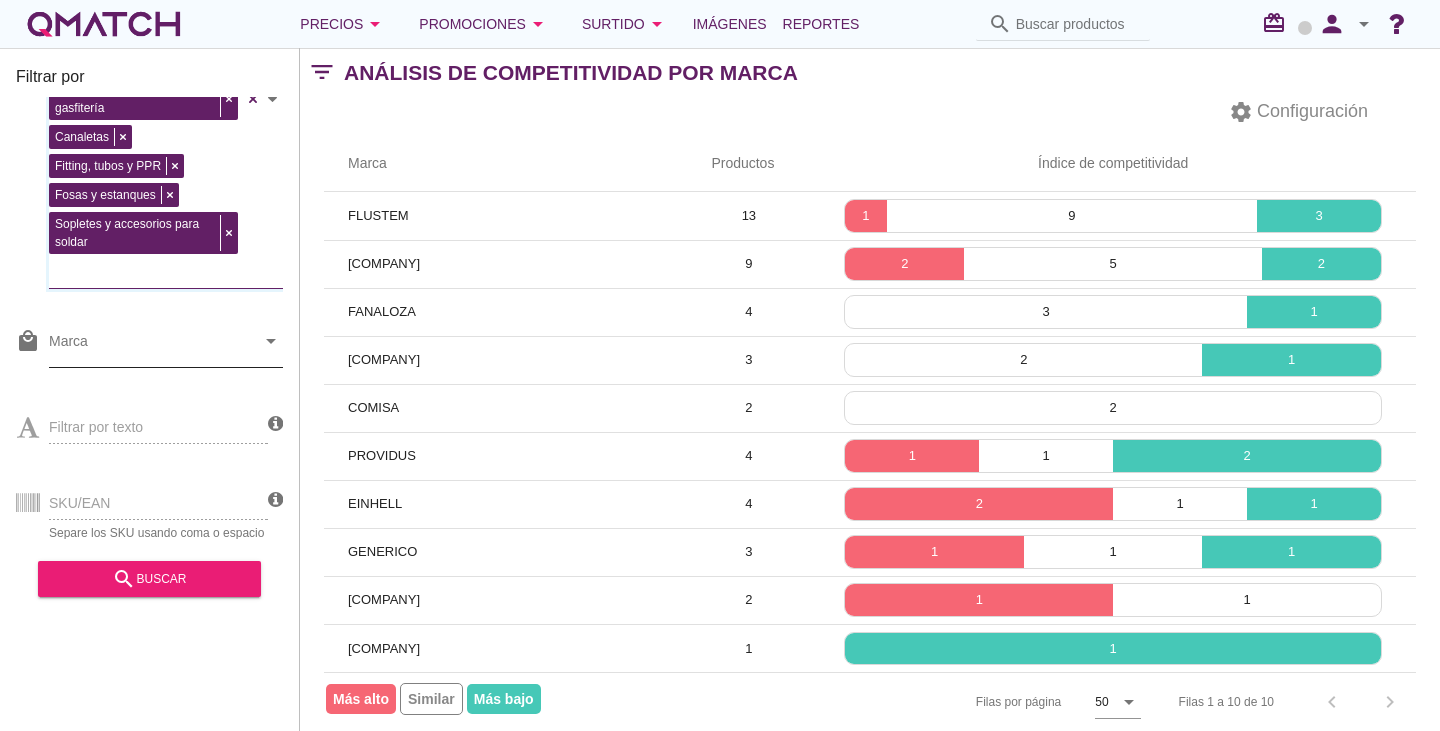click on "Marca" at bounding box center (152, 346) 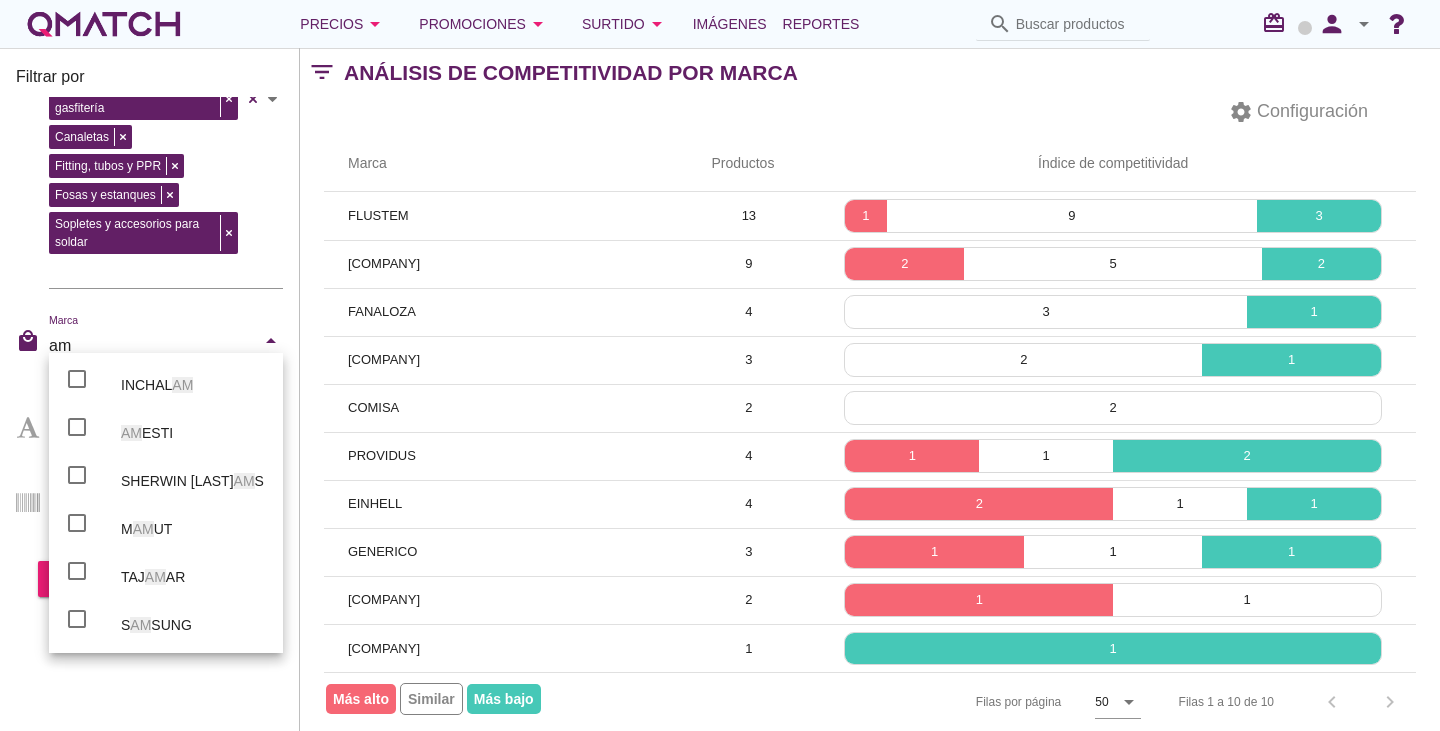 type on "a" 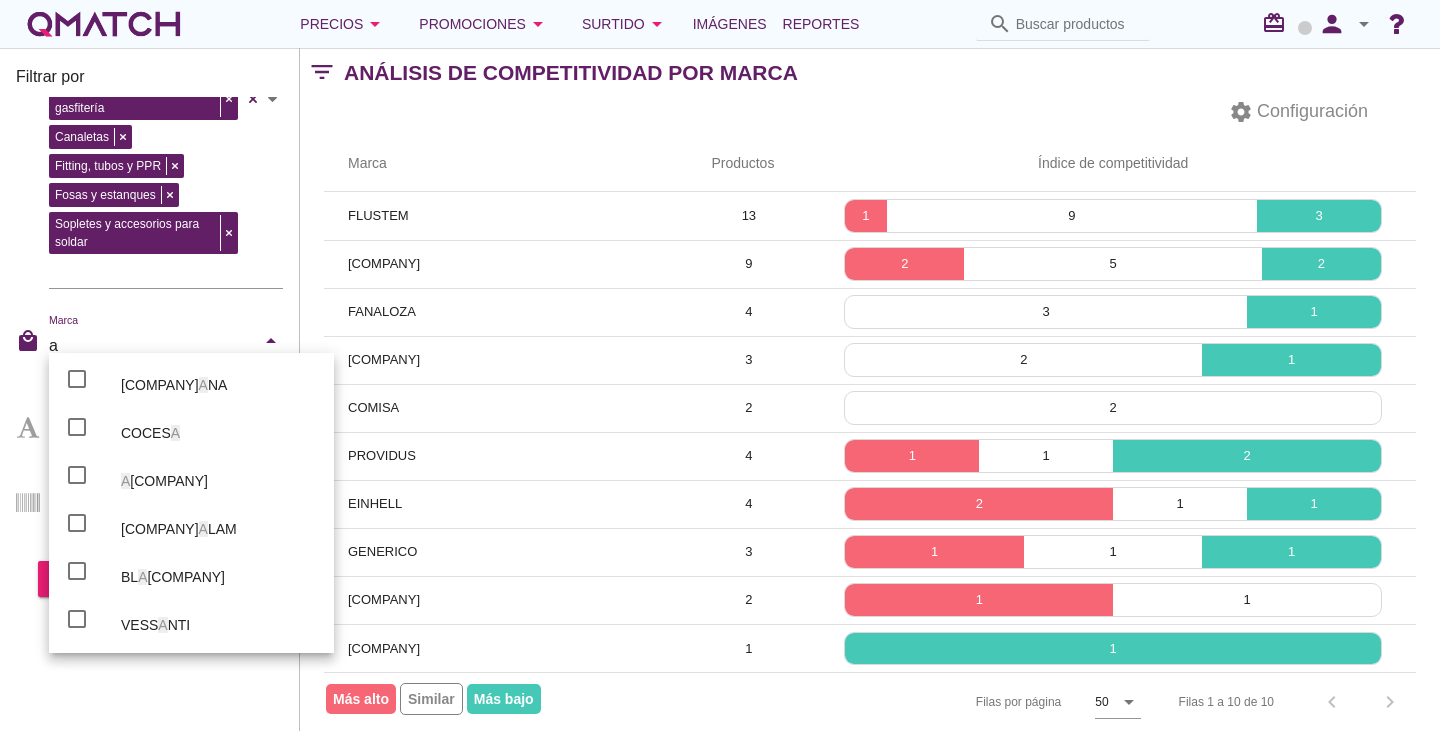 type 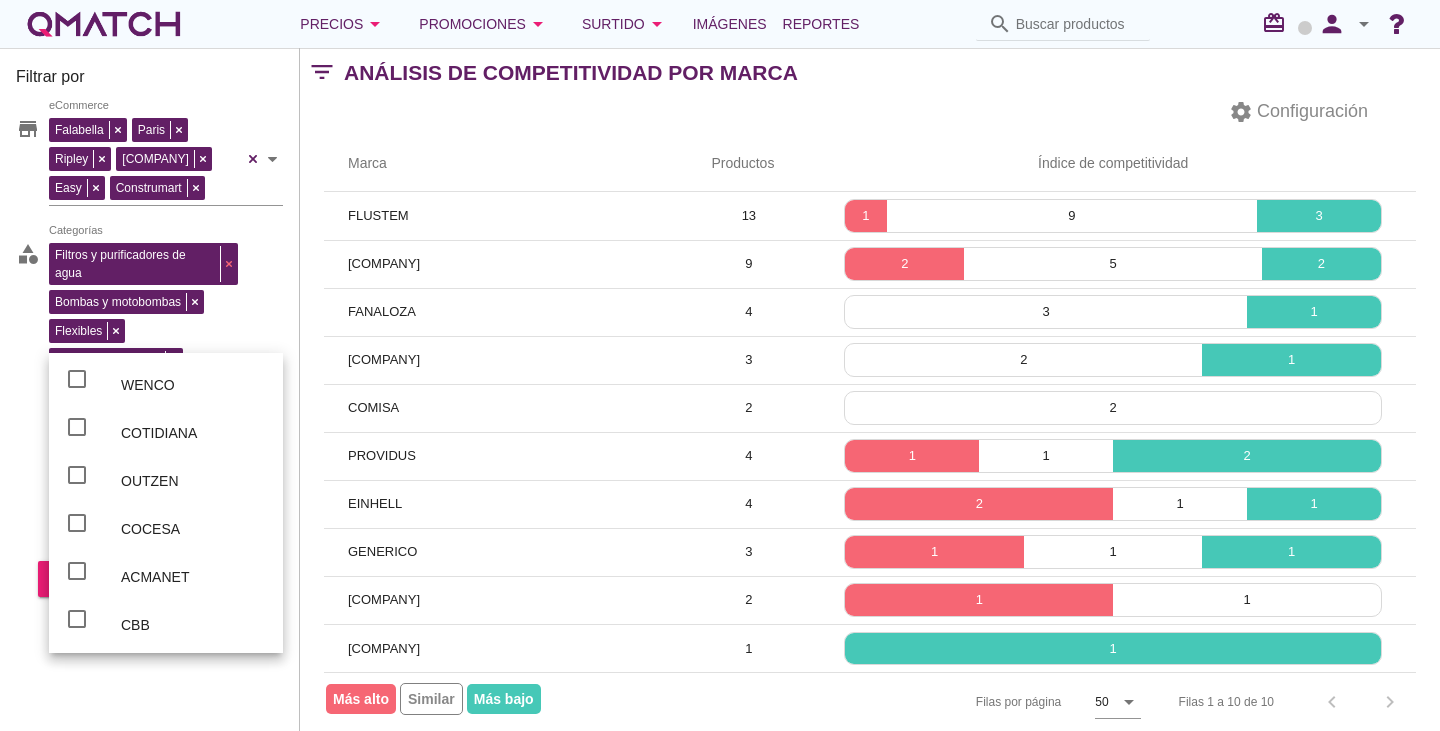 scroll, scrollTop: 100, scrollLeft: 0, axis: vertical 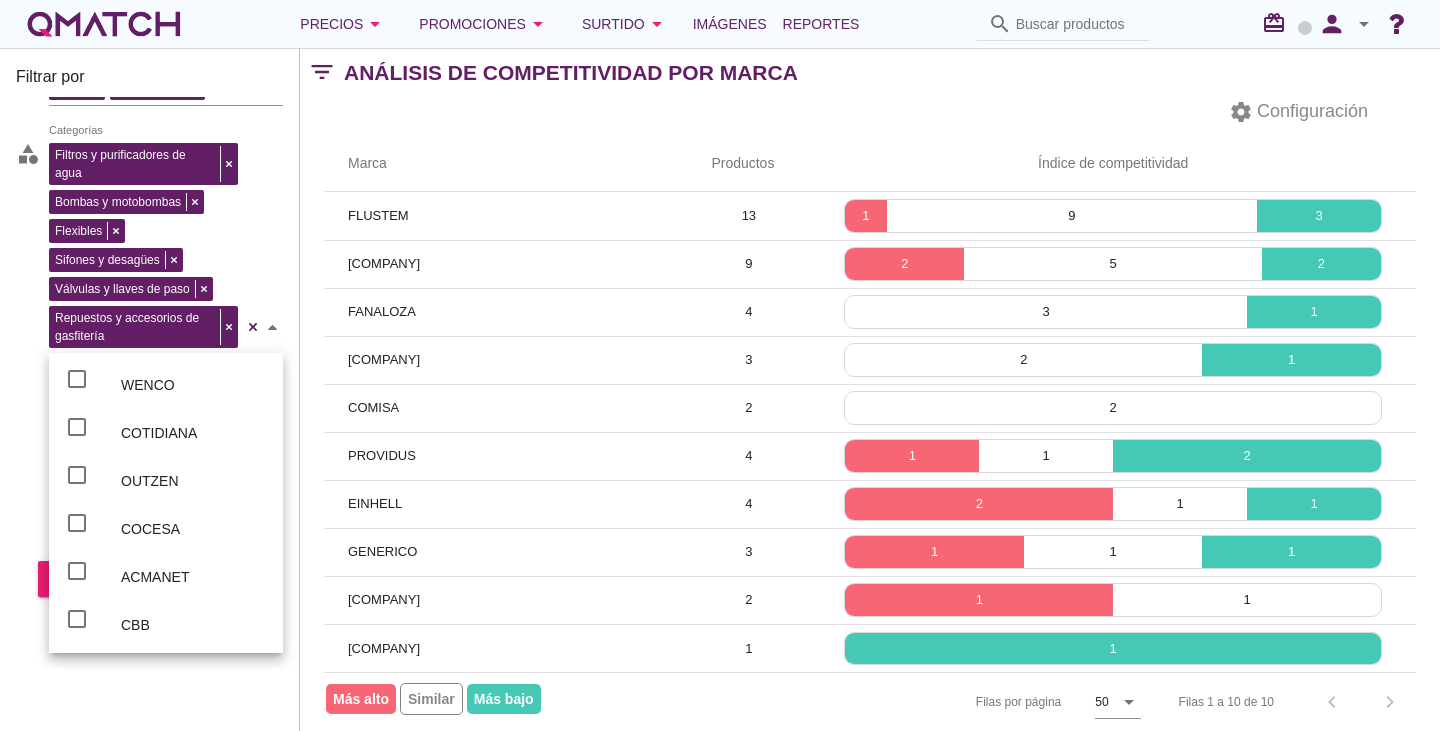 click at bounding box center [273, 327] 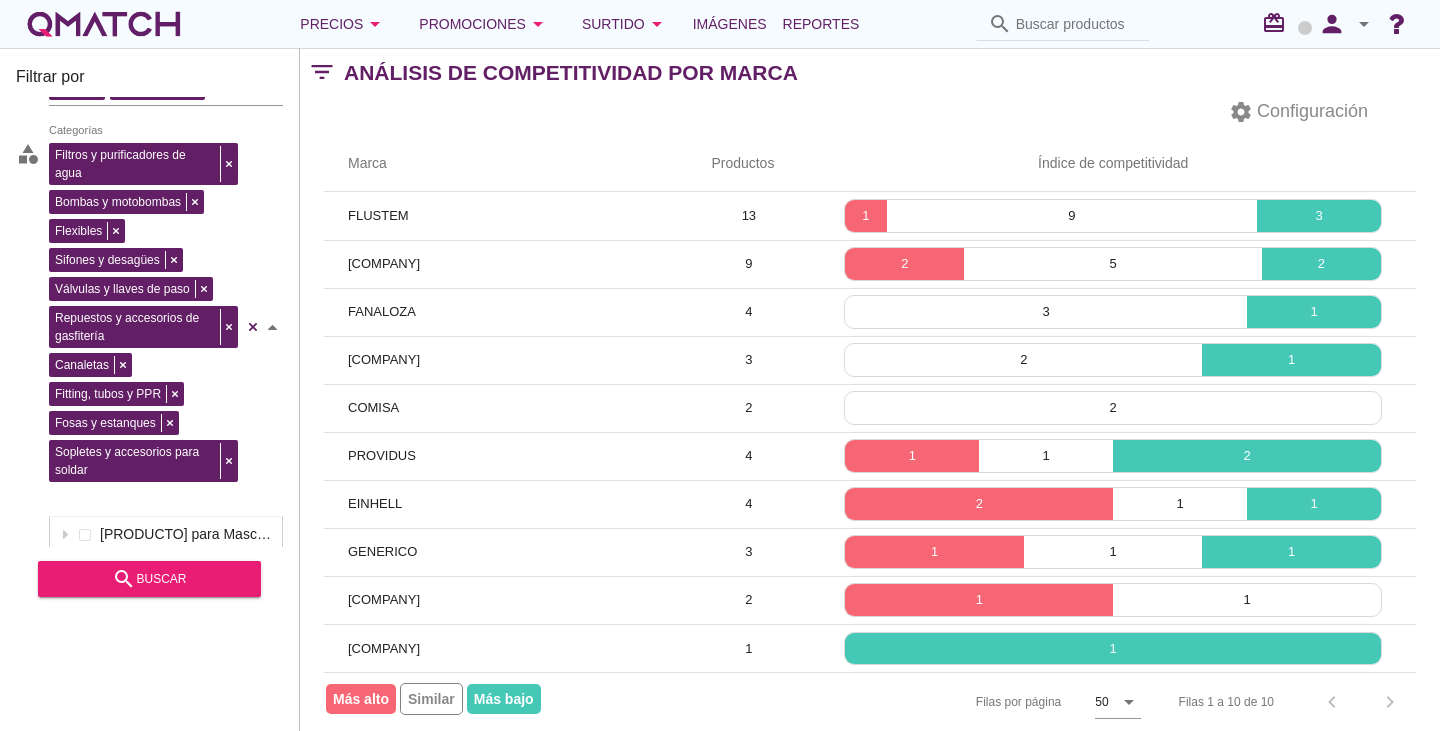 scroll, scrollTop: 41, scrollLeft: 0, axis: vertical 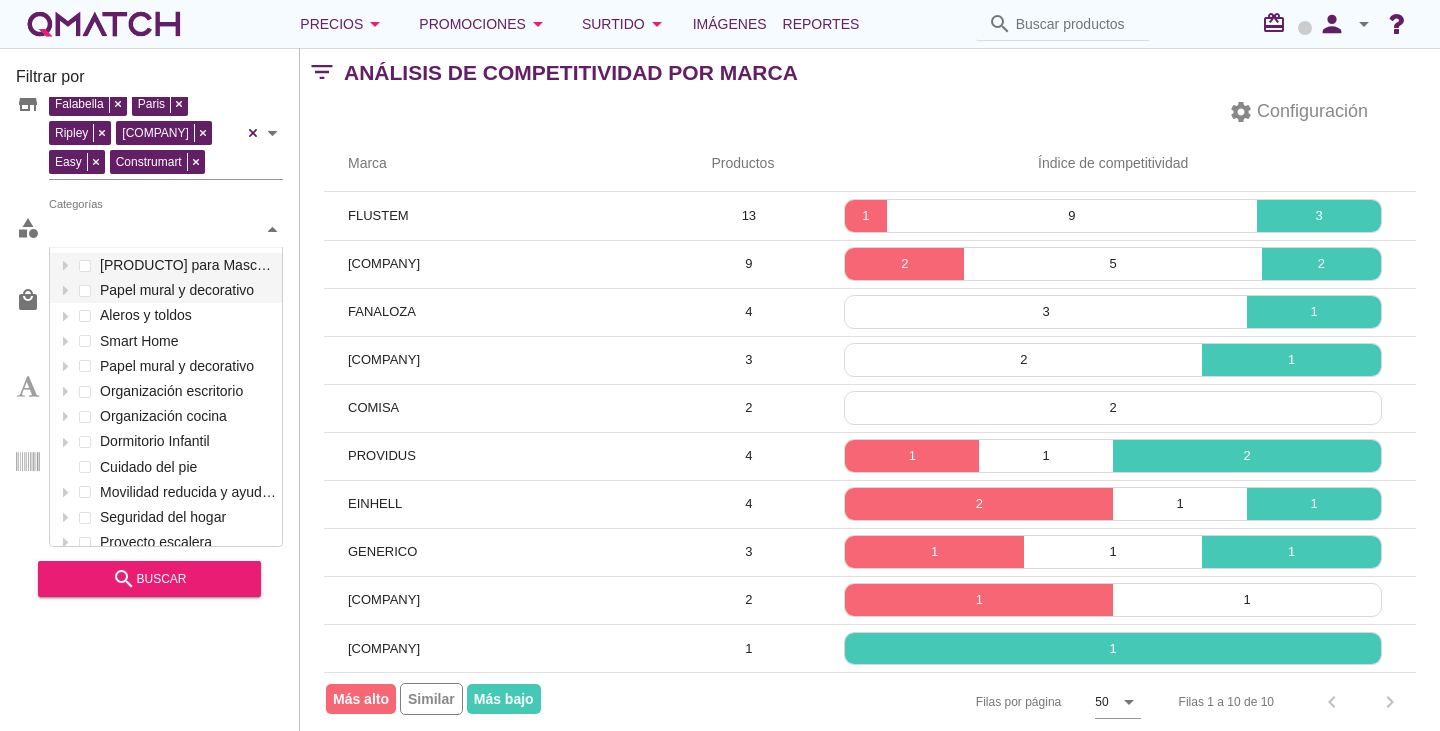 click on "Categorías" at bounding box center (156, 229) 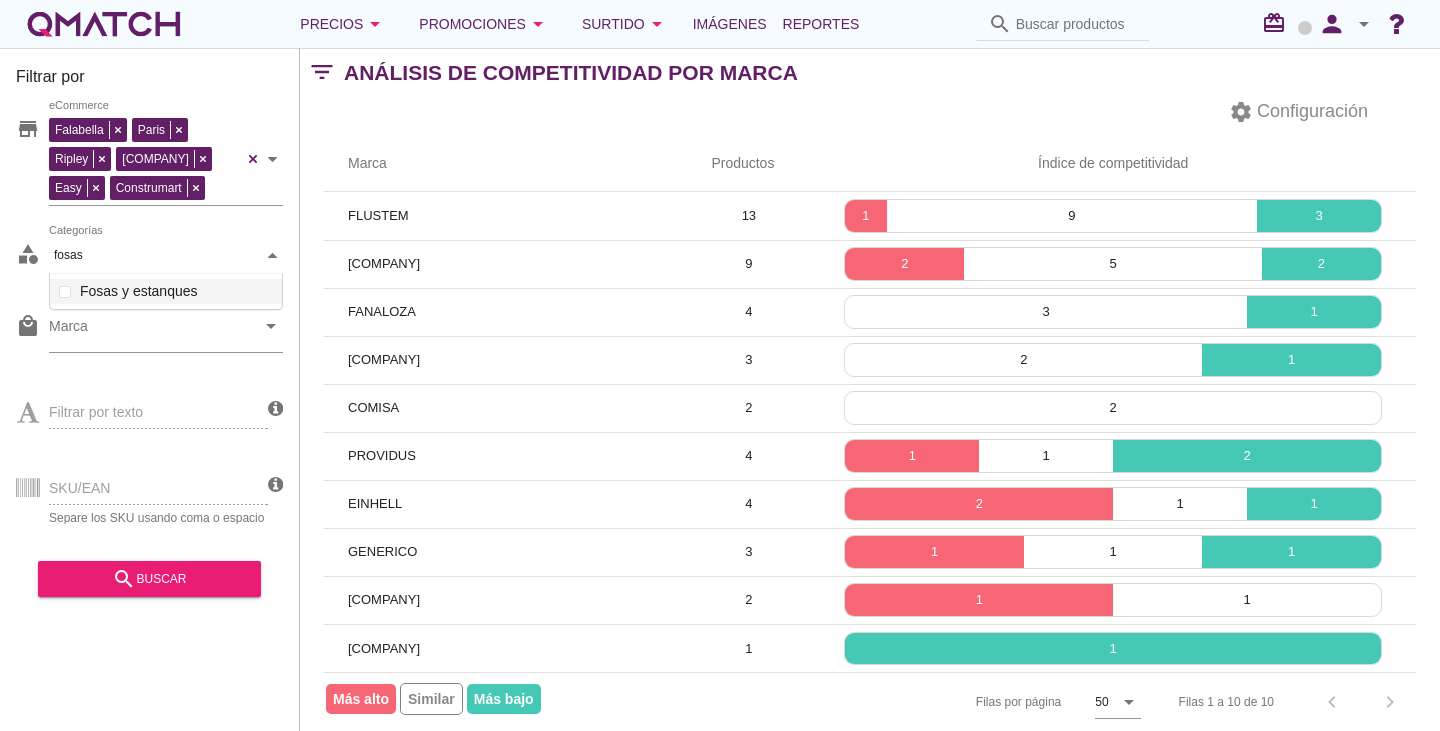 scroll, scrollTop: 35, scrollLeft: 232, axis: both 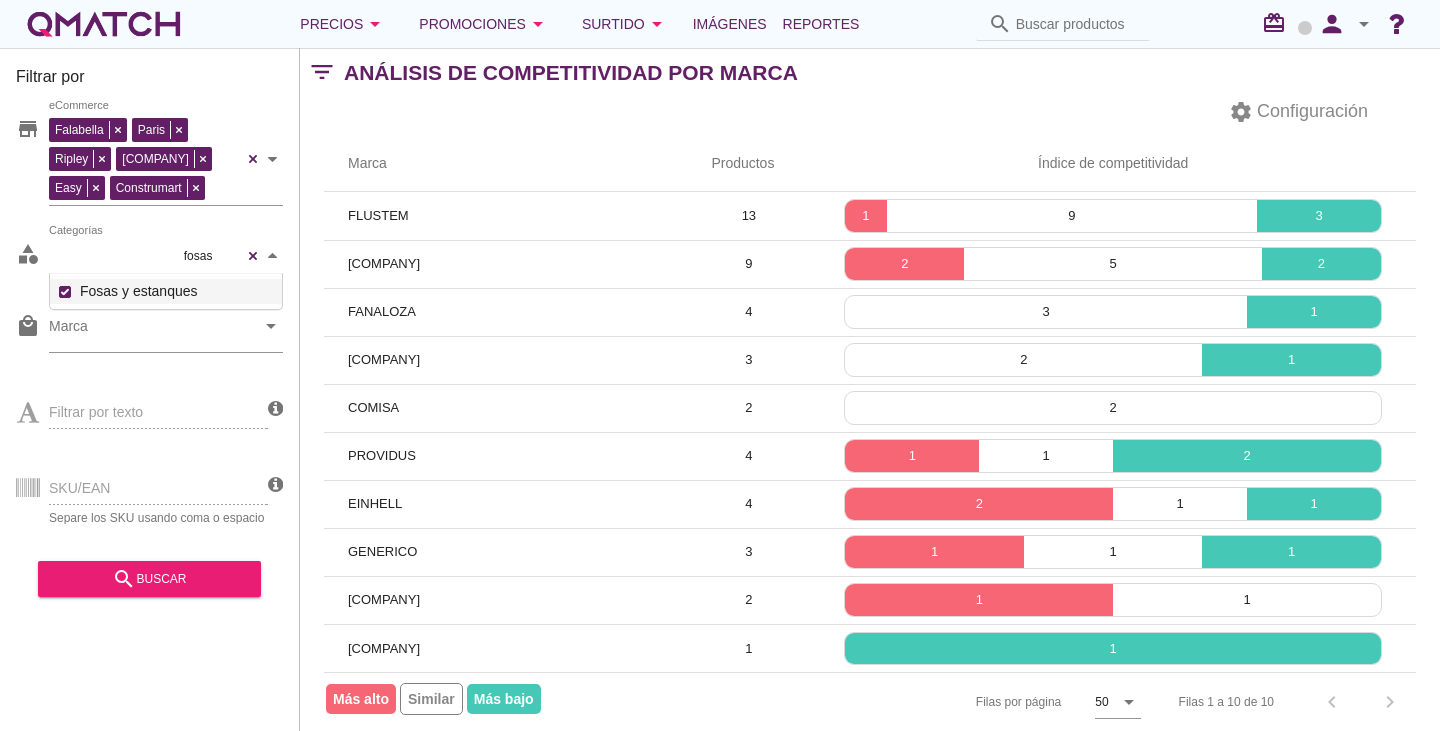 click on "Fosas y estanques" at bounding box center (176, 291) 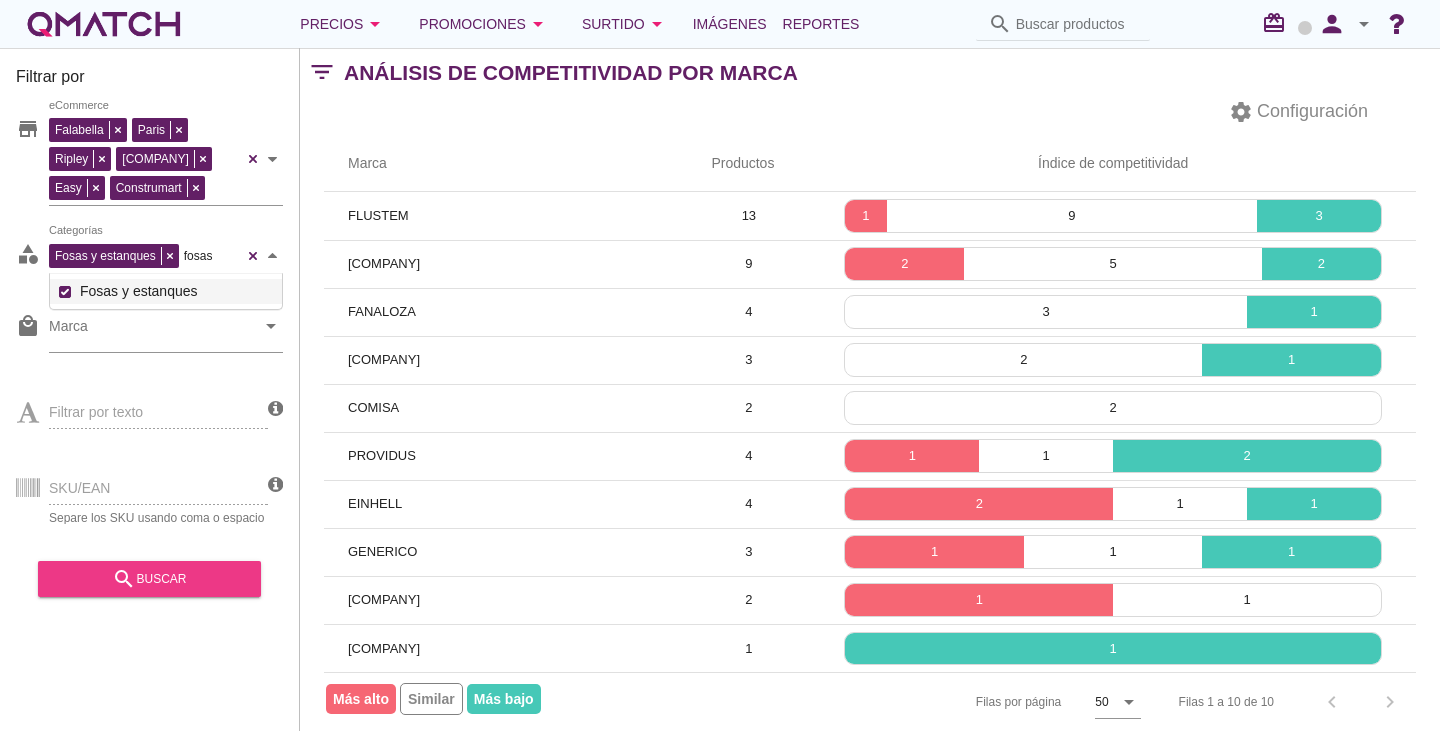 type on "fosas" 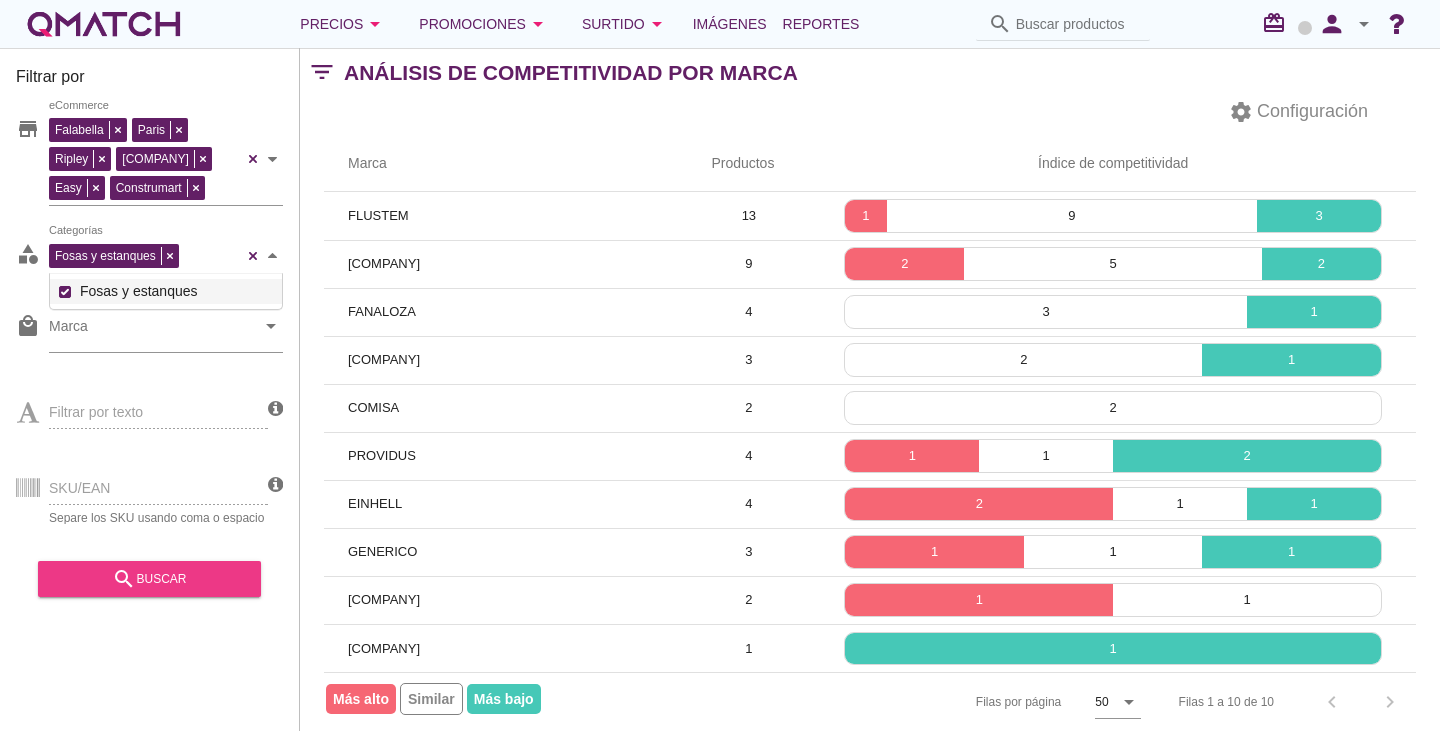 click on "search
buscar" at bounding box center (149, 579) 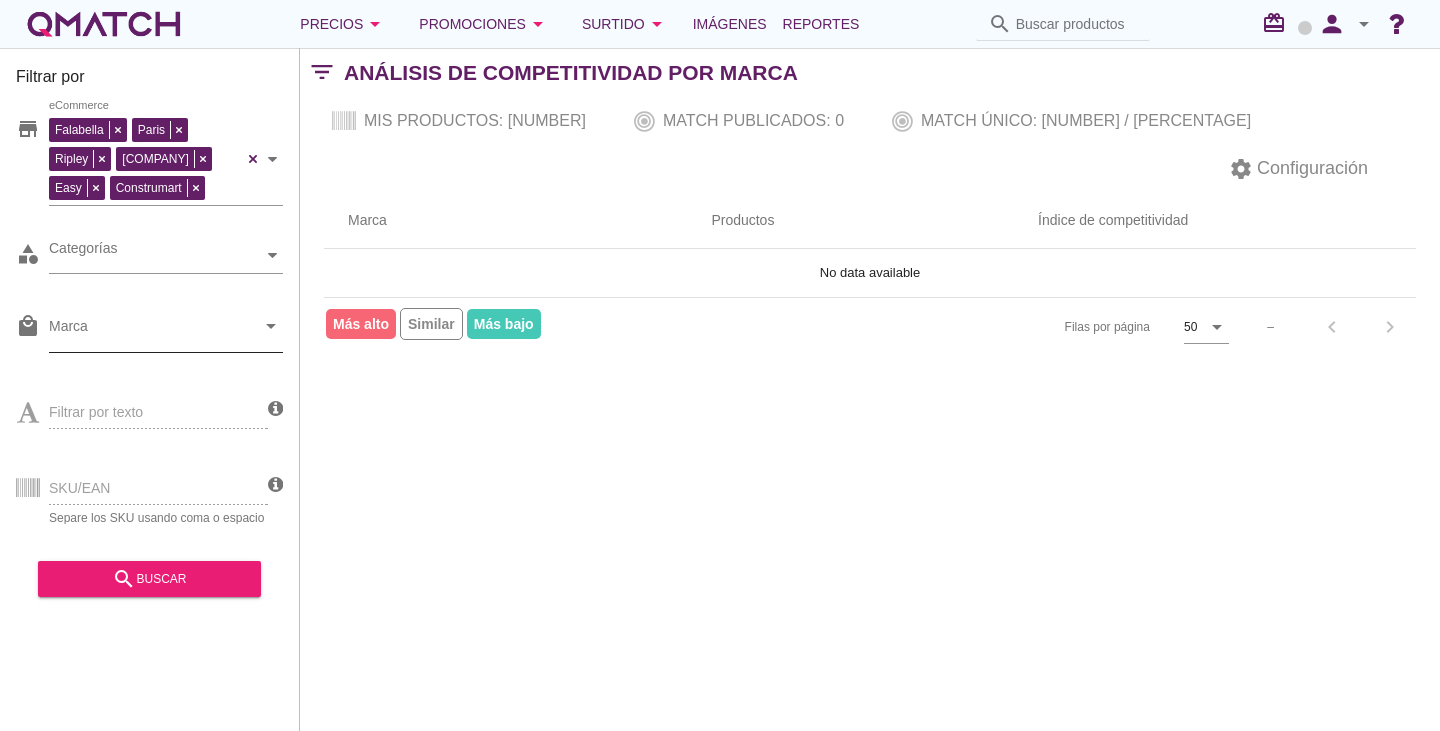 click on "Marca" at bounding box center [152, 331] 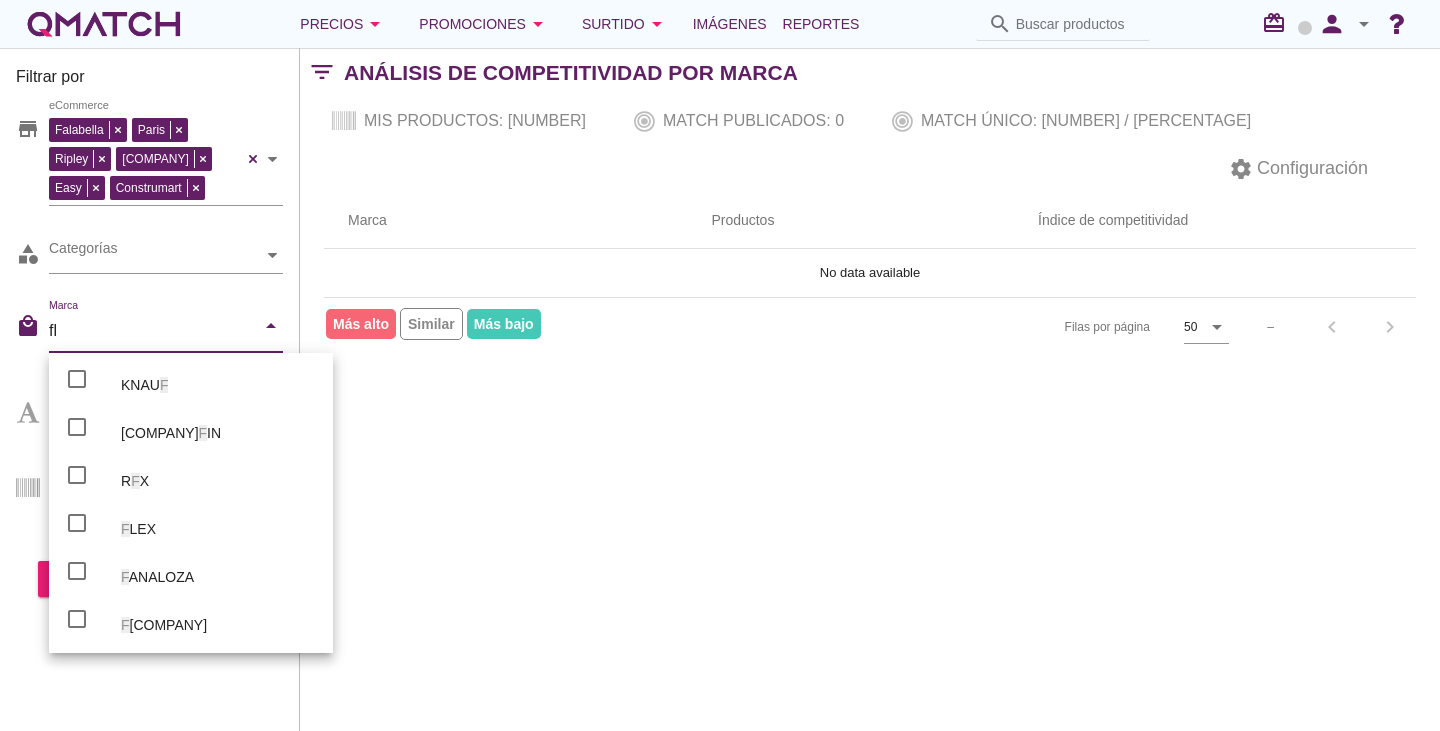 type on "flu" 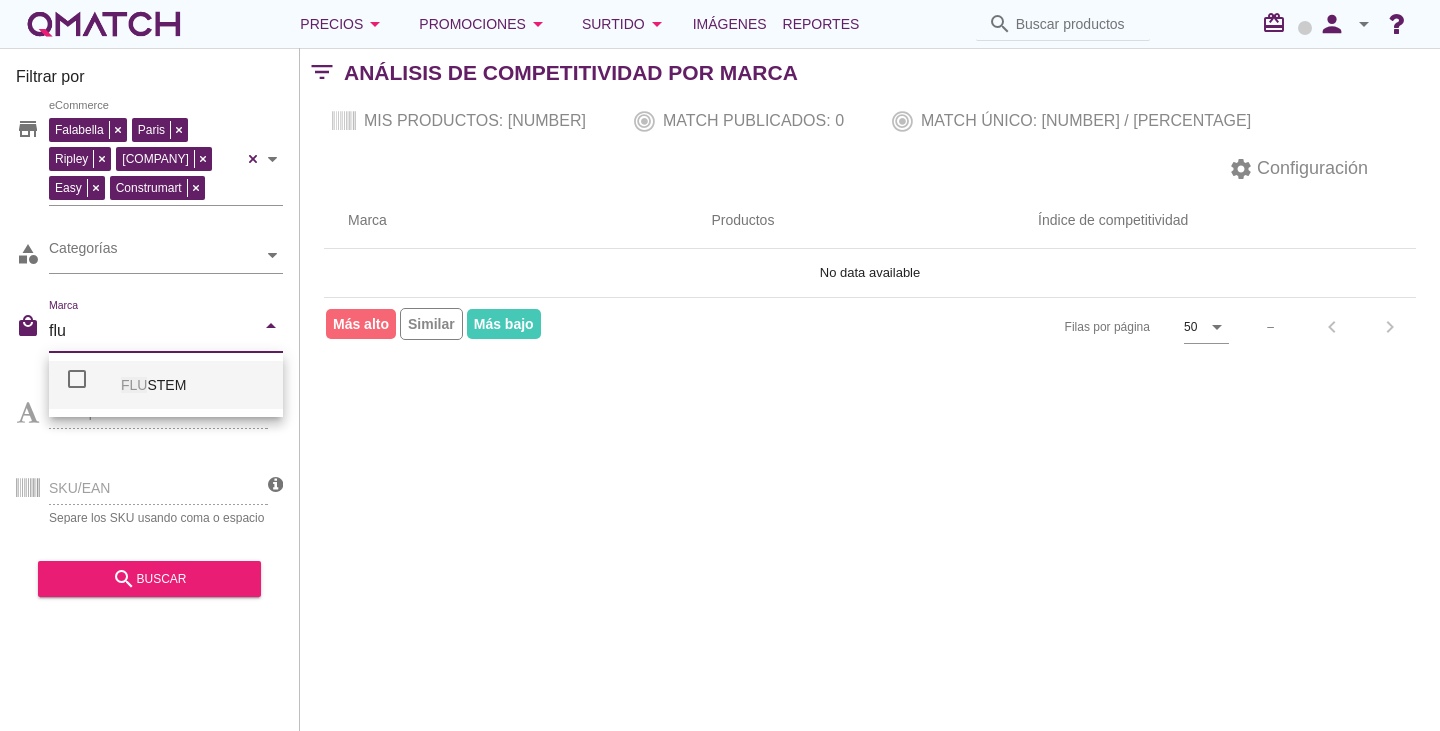 click on "FLU STEM" at bounding box center (194, 385) 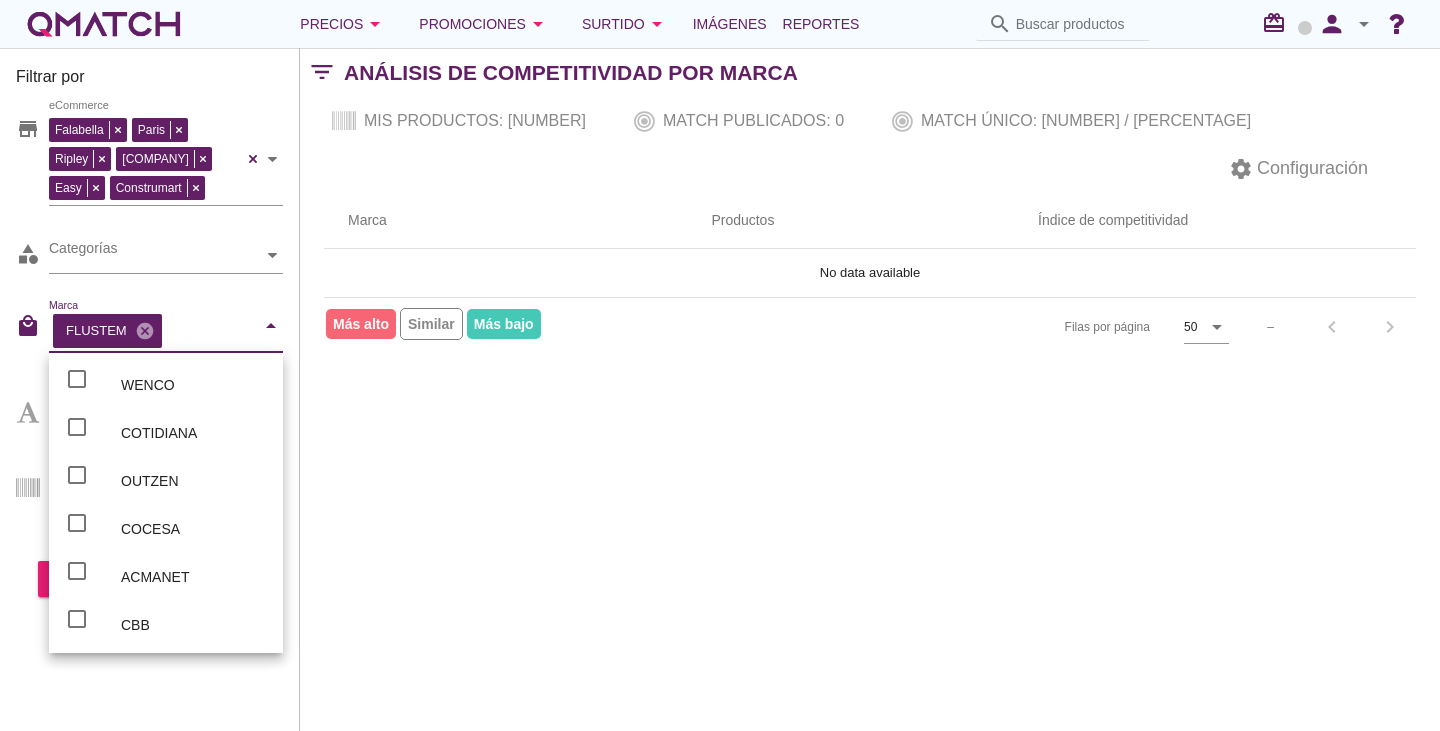 click on "Match únicos: [NUMBER] / [PERCENTAGE]" at bounding box center (870, 389) 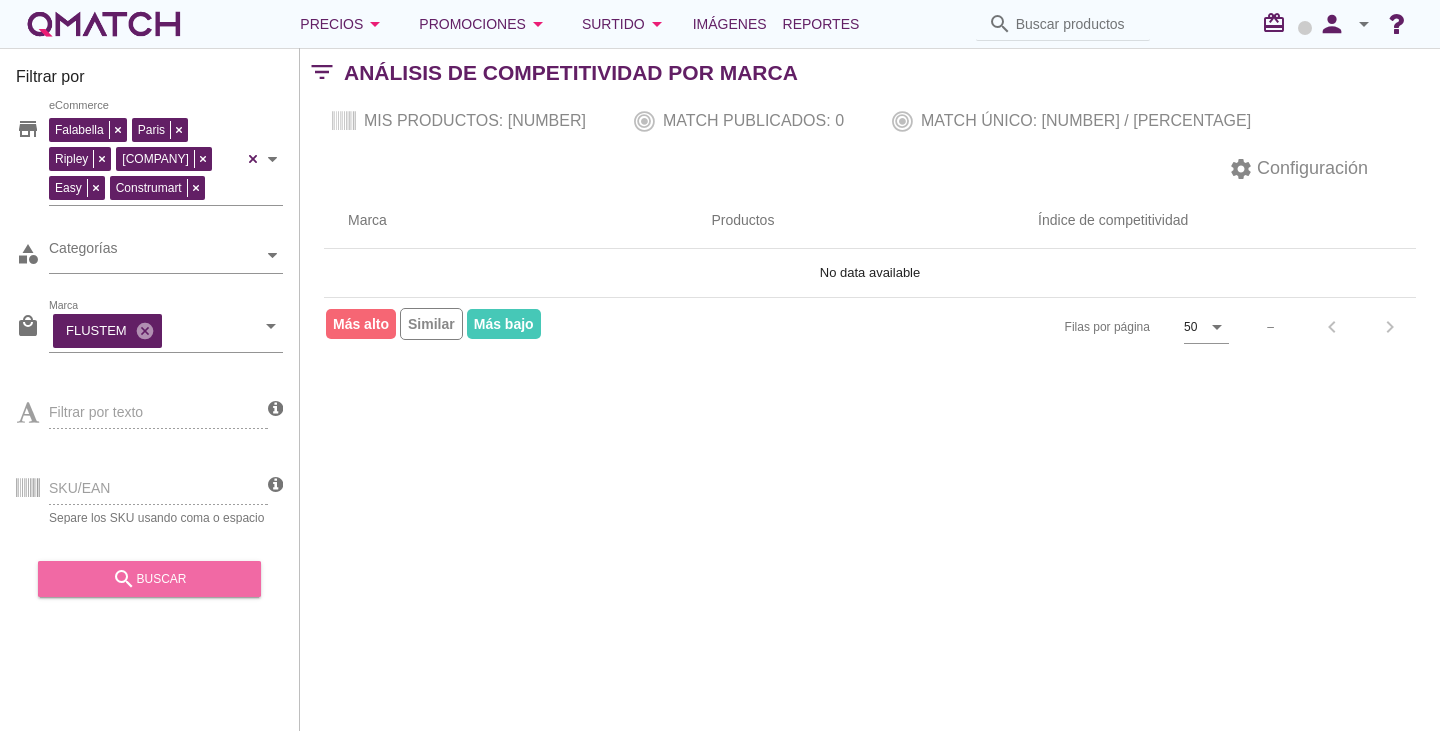 click on "search
buscar" at bounding box center [149, 579] 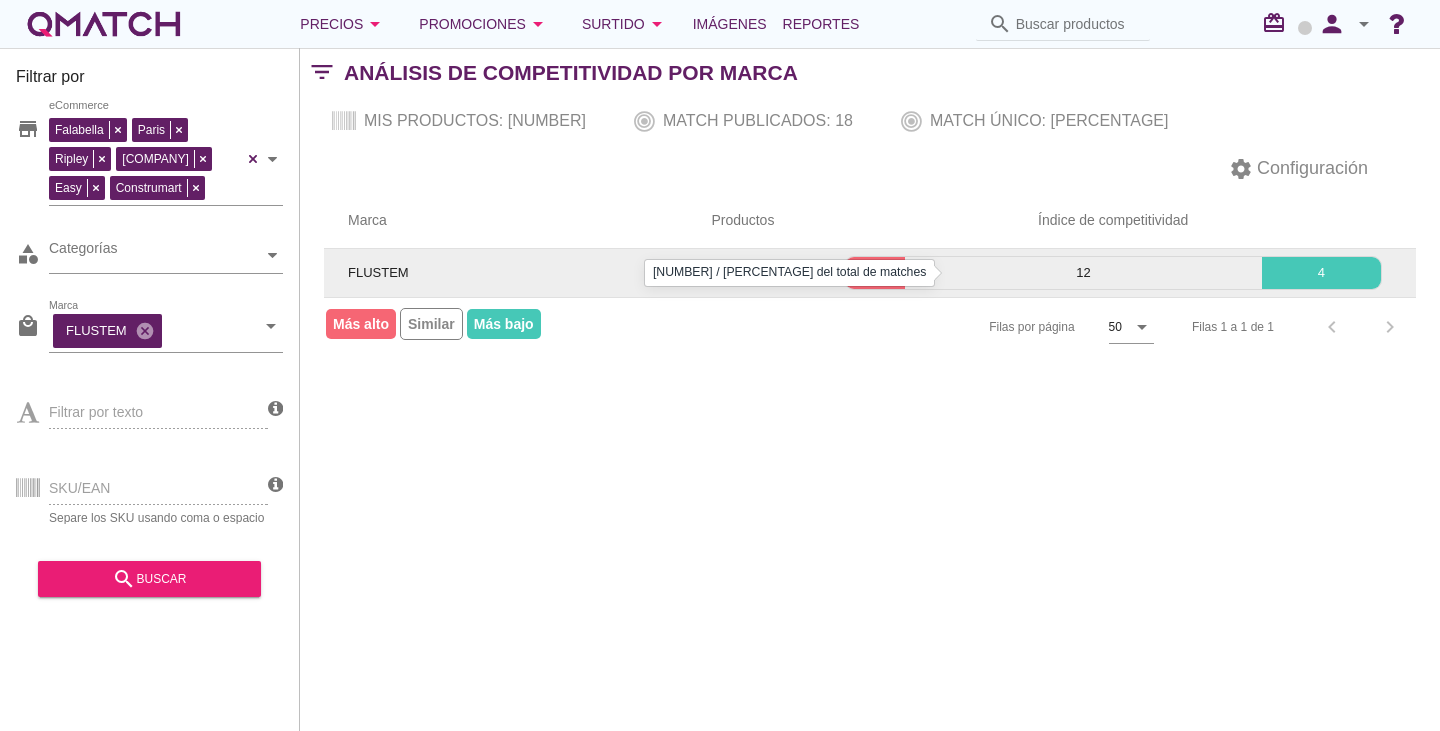click on "2" at bounding box center [875, 273] 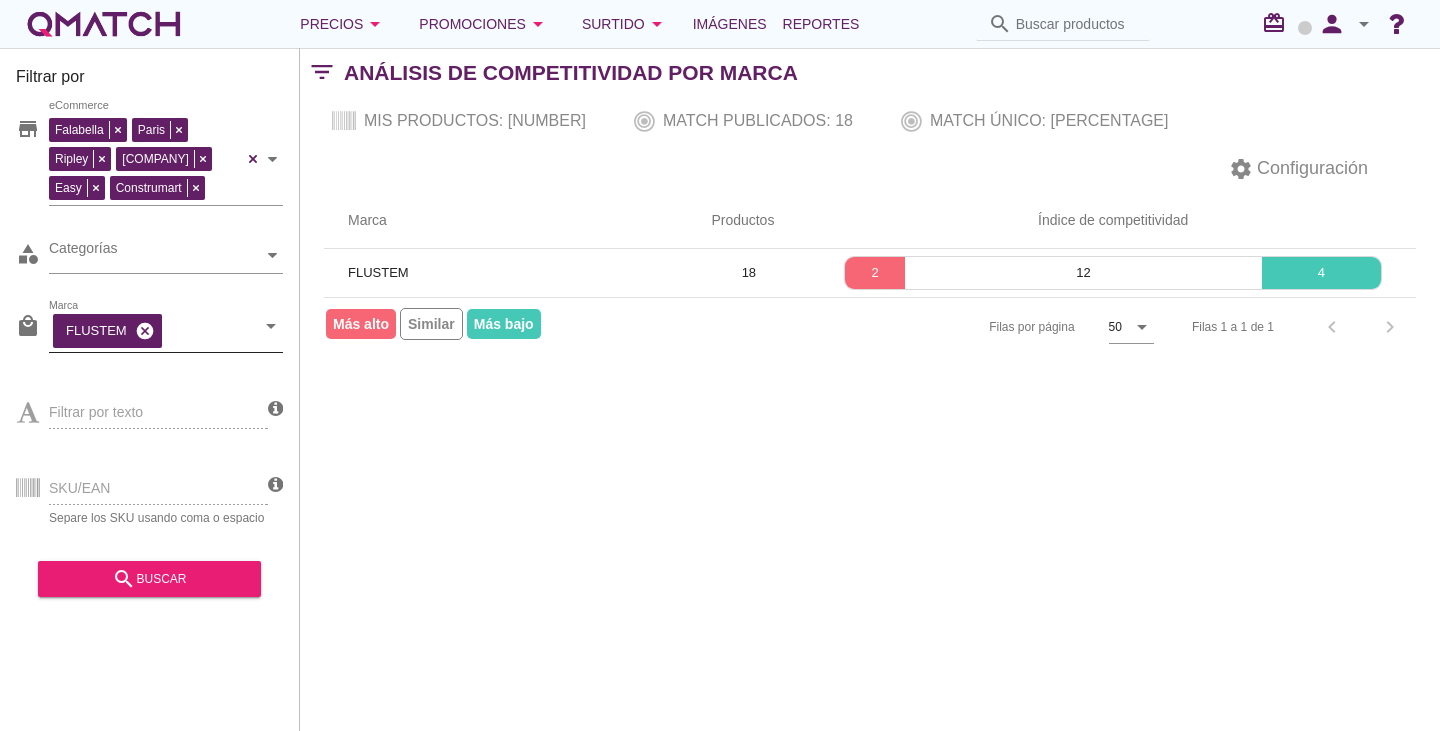 click on "cancel" at bounding box center (145, 331) 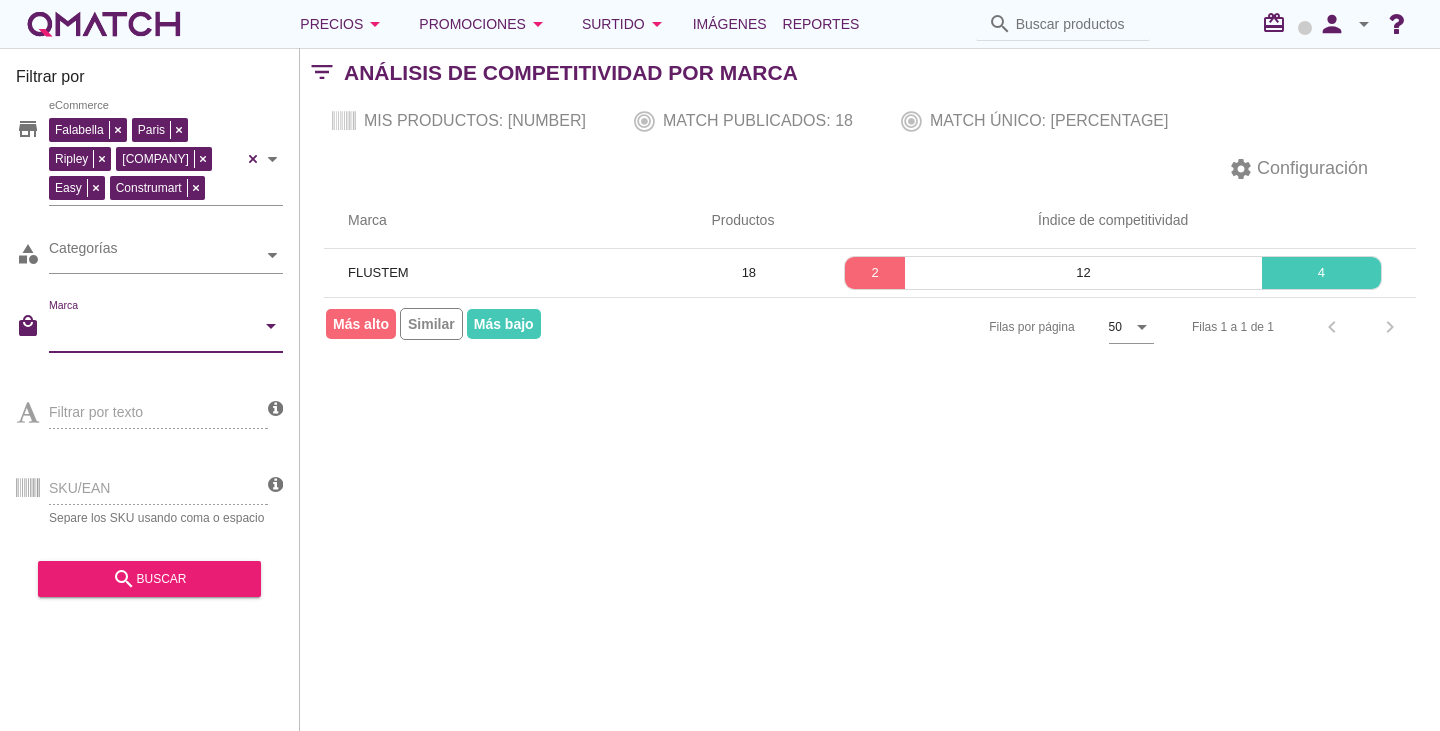 click on "Marca" at bounding box center (152, 331) 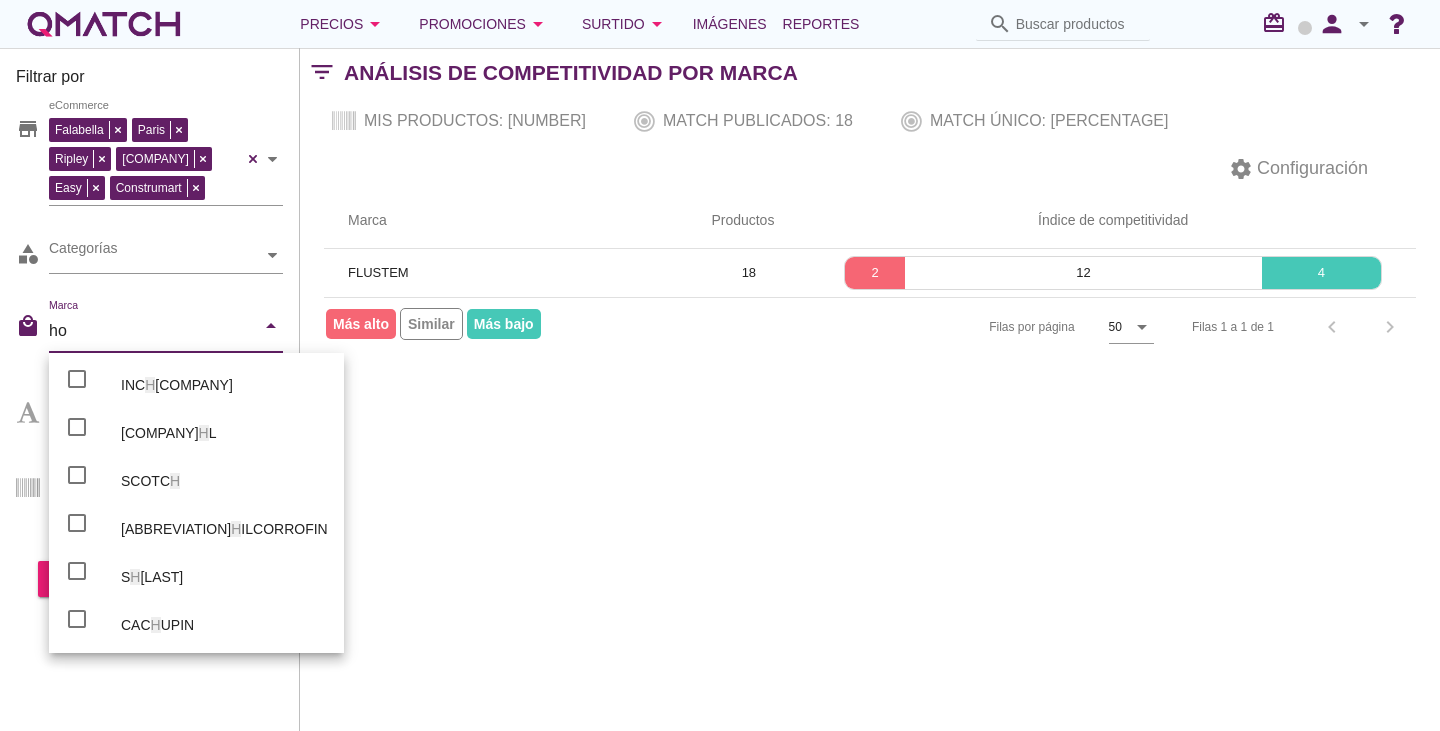 type on "hof" 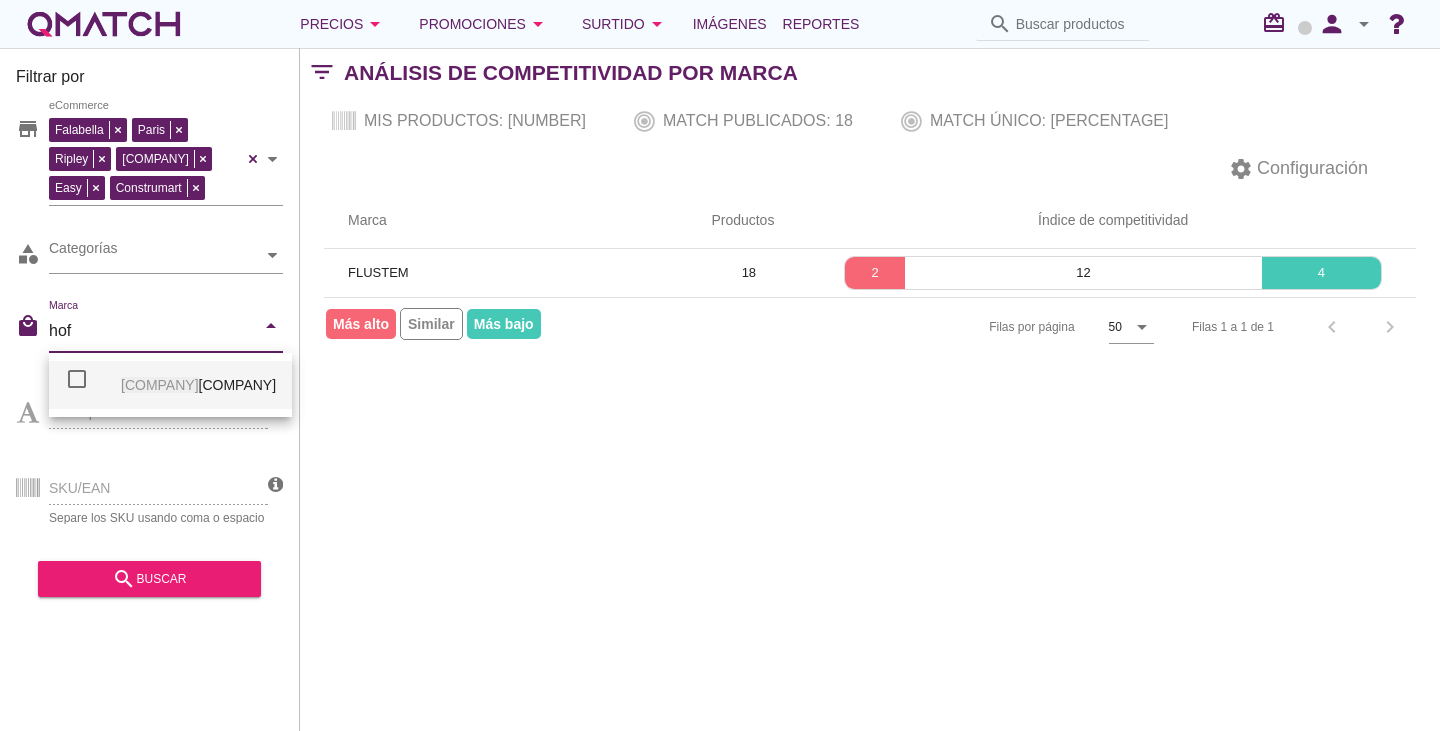 drag, startPoint x: 268, startPoint y: 396, endPoint x: 257, endPoint y: 406, distance: 14.866069 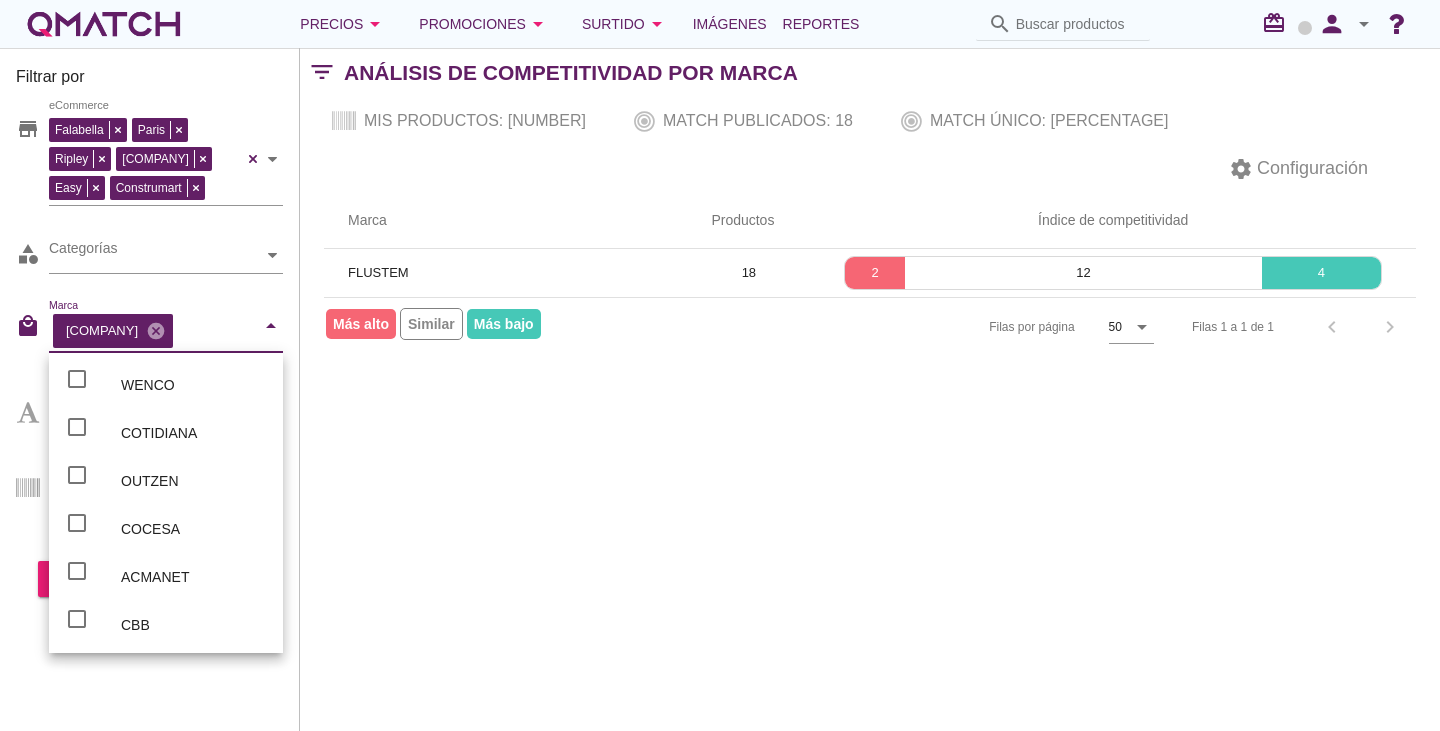 click on "Match publicados: [NUMBER]
Match único: [NUMBER] / [PERCENTAGE]" at bounding box center (870, 389) 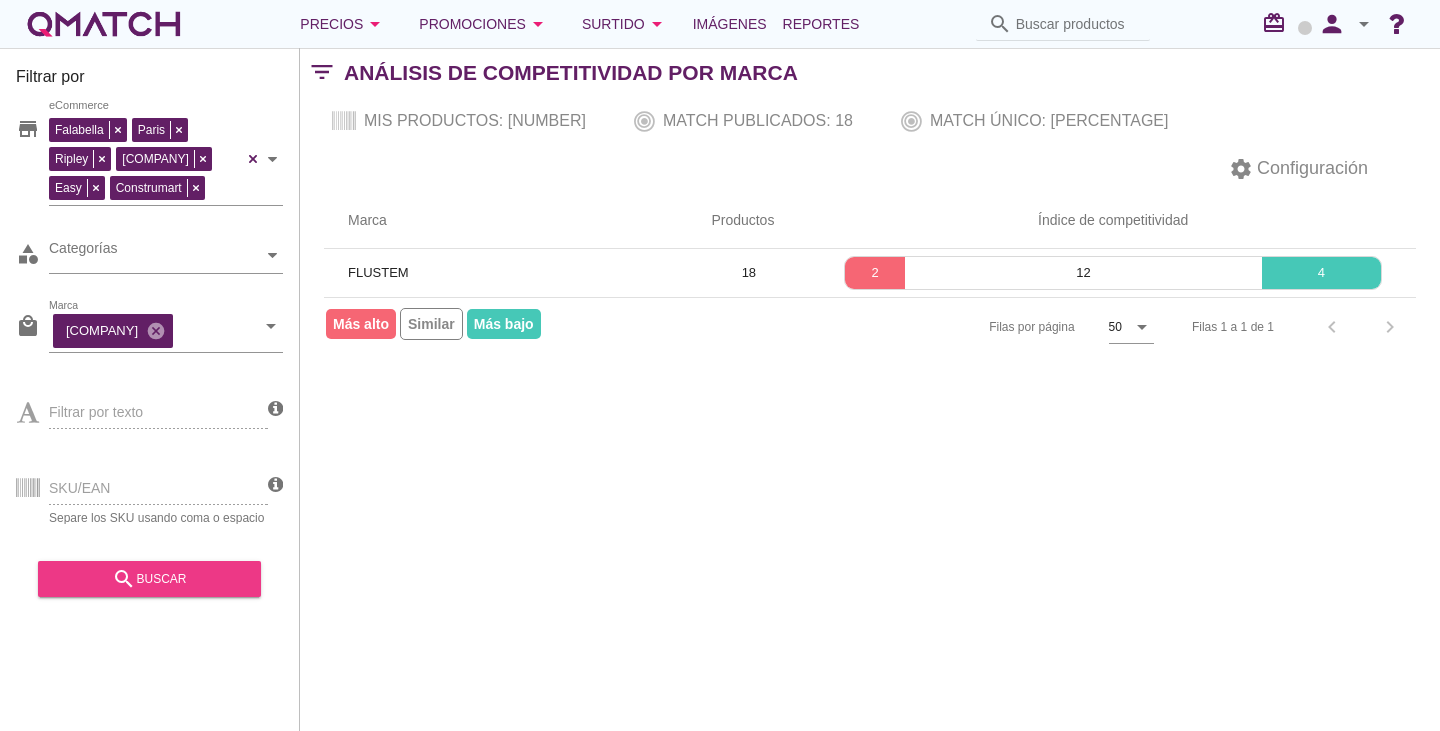 click on "search
buscar" at bounding box center (149, 579) 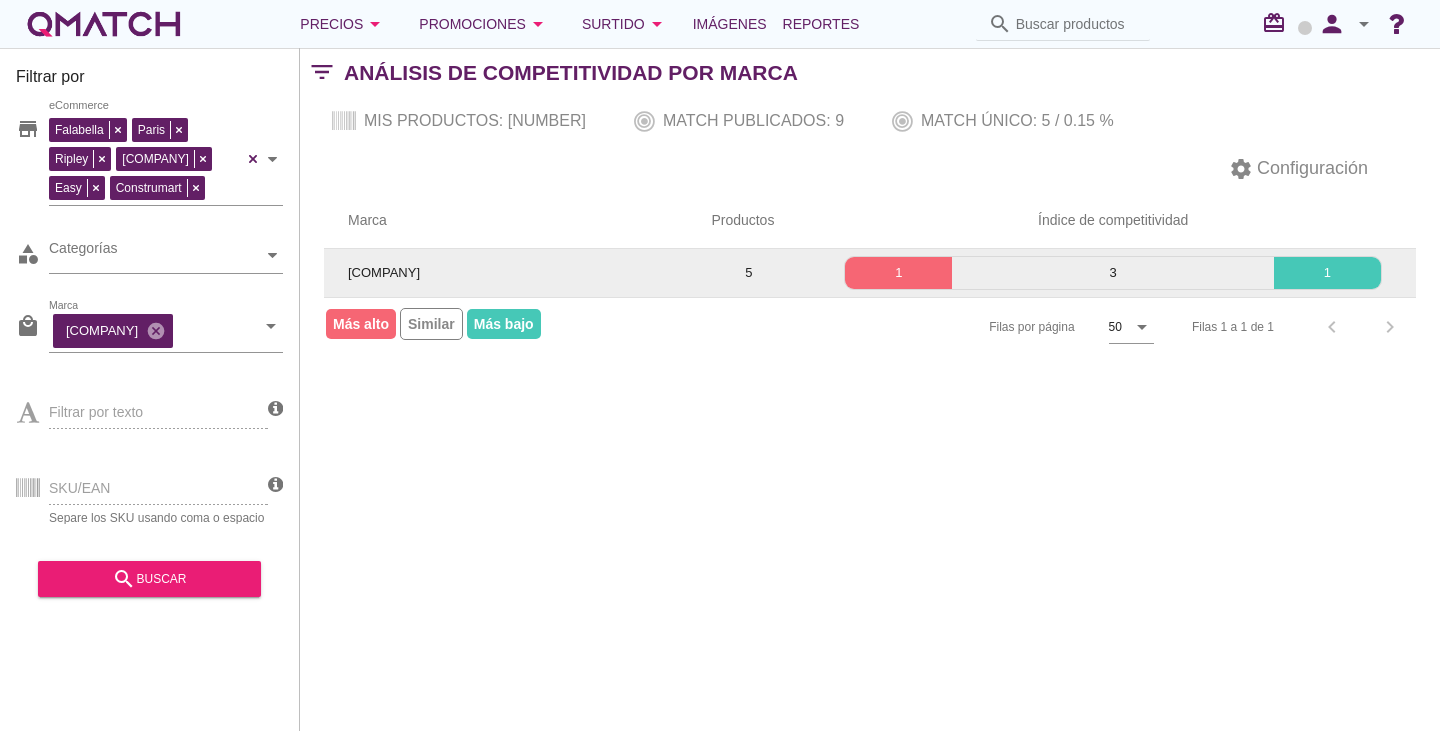 click on "[COMPANY]" at bounding box center (384, 272) 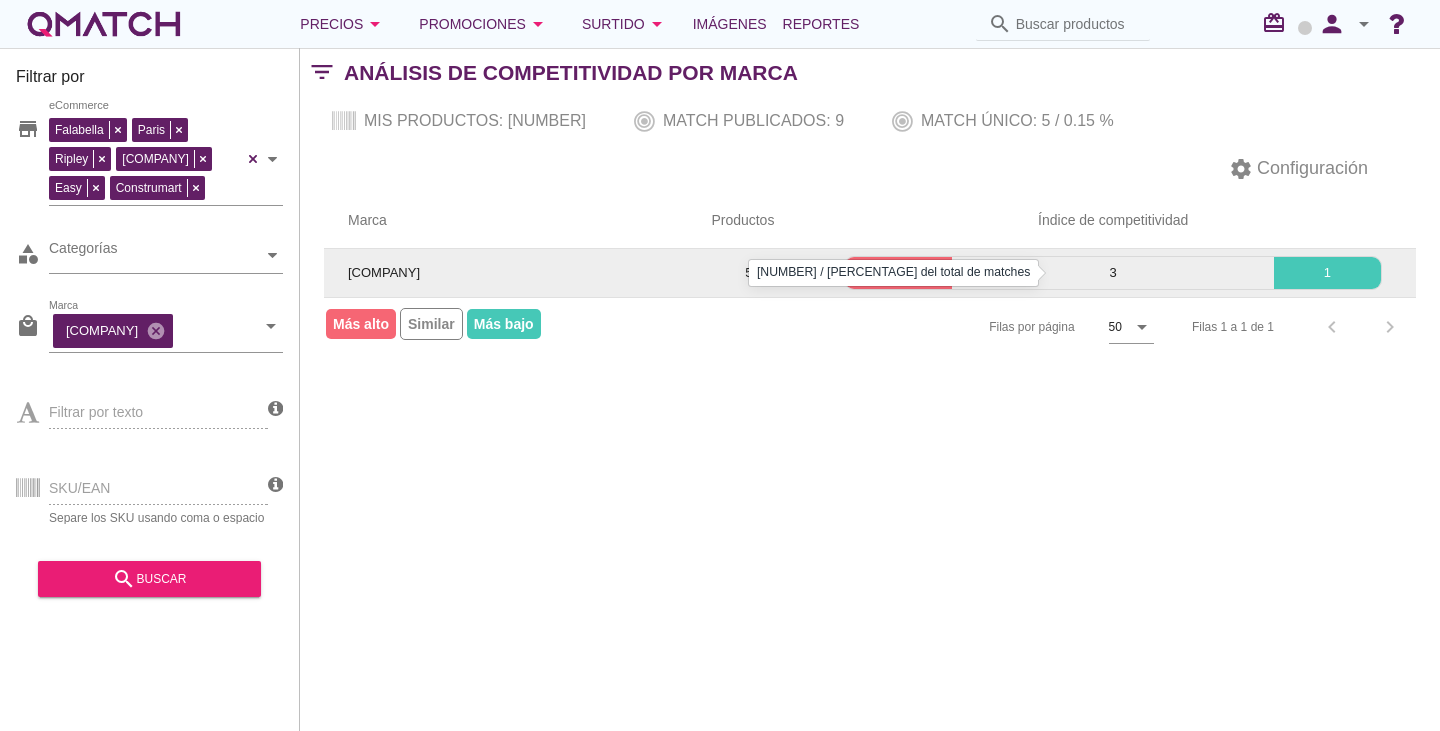 click on "3" at bounding box center (1112, 273) 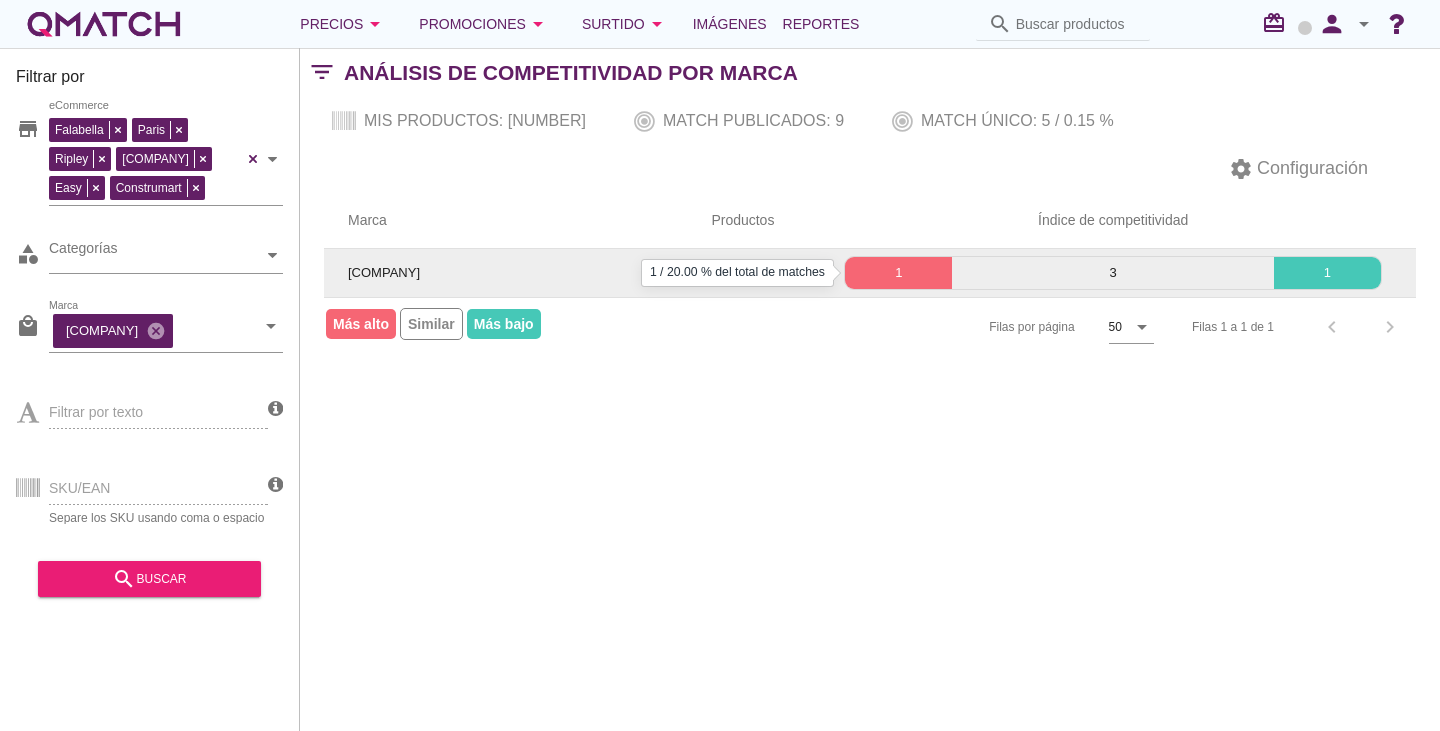 click on "1" at bounding box center (898, 273) 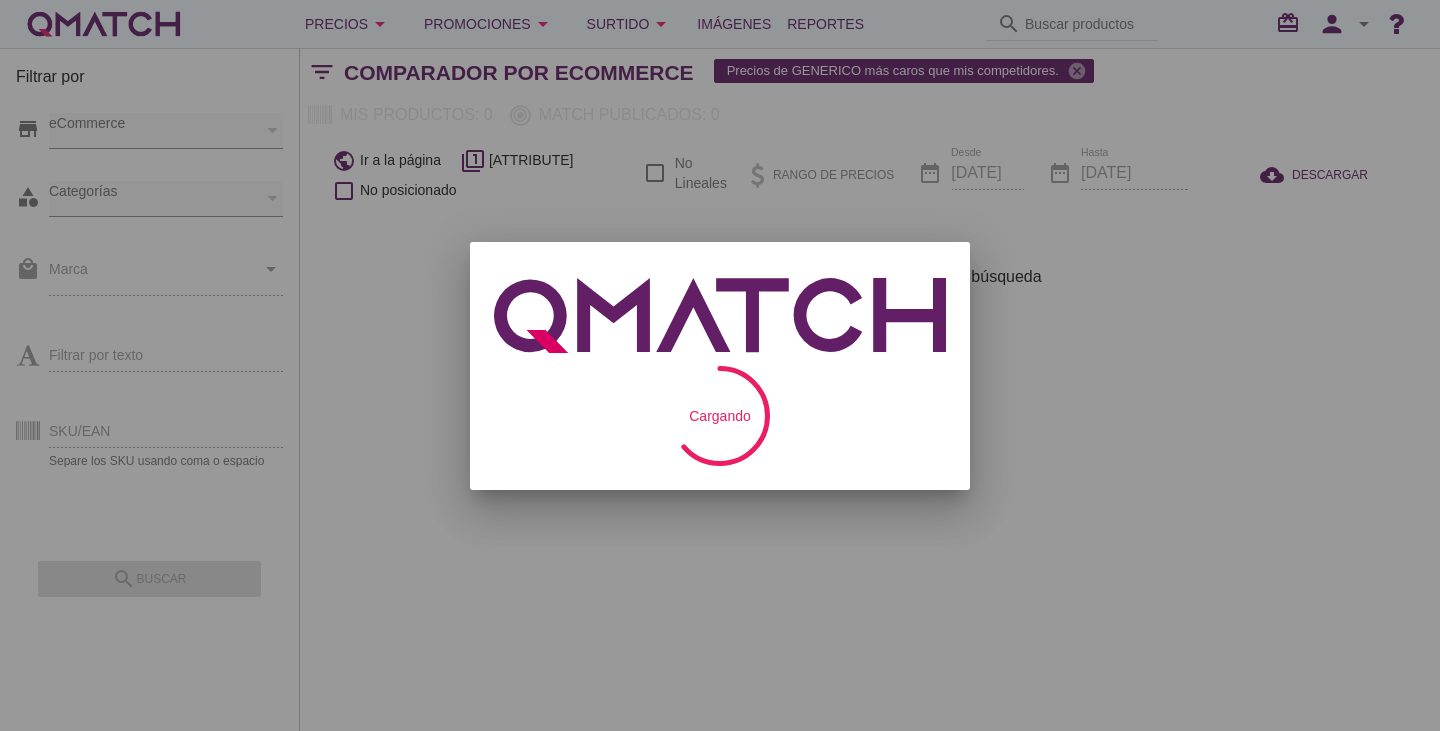 scroll, scrollTop: 0, scrollLeft: 0, axis: both 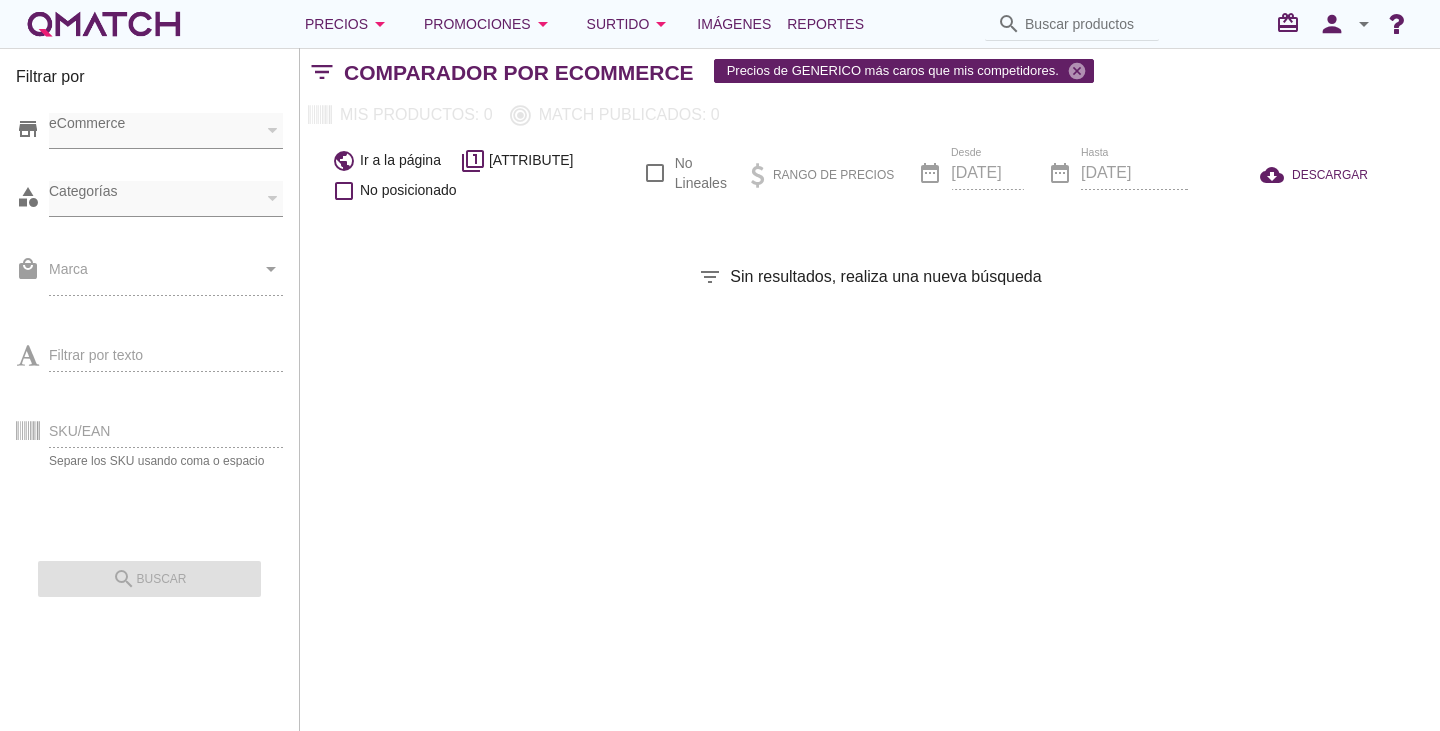 checkbox on "false" 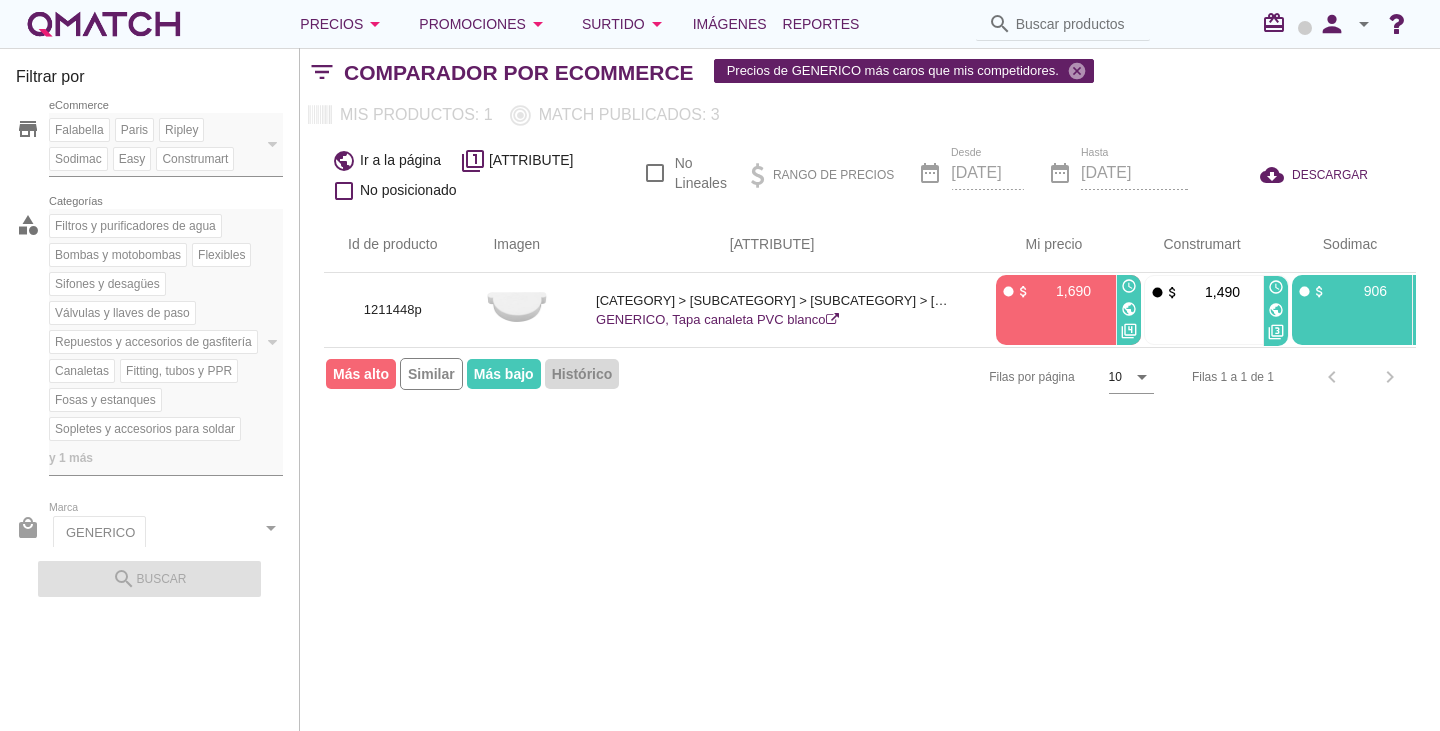 click on "Filtros y purificadores de agua Bombas y motobombas Flexibles Sifones y desagües Válvulas y llaves de paso Repuestos y accesorios de gasfitería Canaletas Fitting, tubos y PPR Fosas y estanques Sopletes y accesorios para soldar y 1 más Categorías" at bounding box center (156, 339) 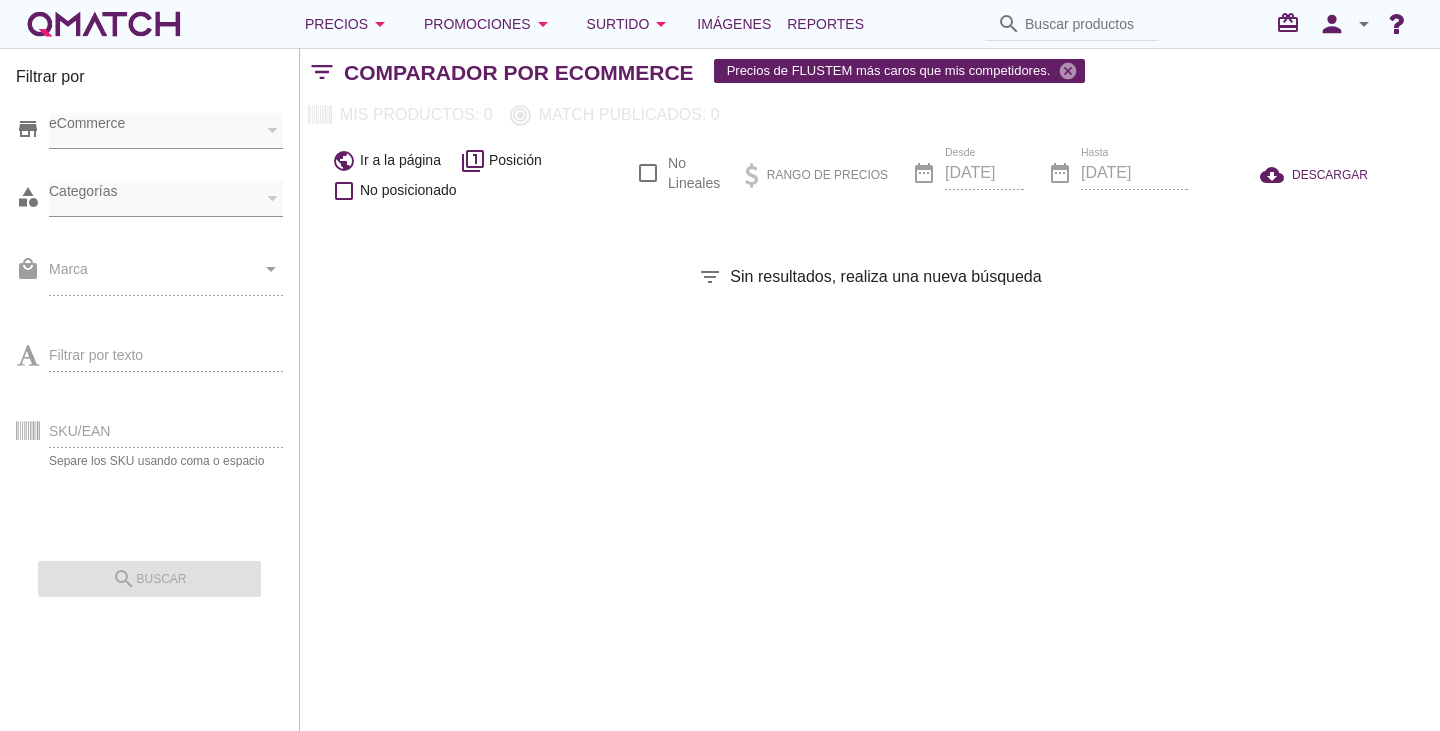 scroll, scrollTop: 0, scrollLeft: 0, axis: both 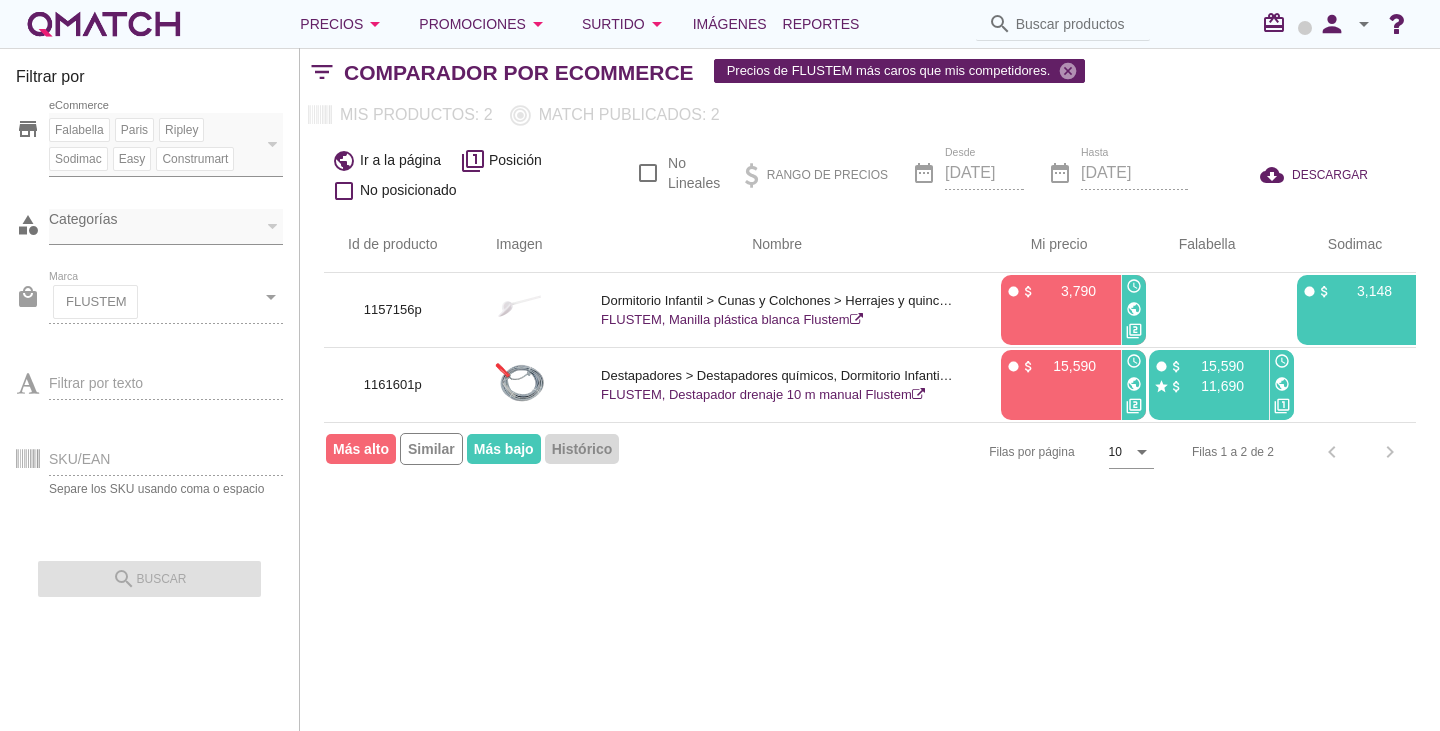 click on "local_mall Marca FLUSTEM cancel arrow_drop_down" at bounding box center (149, 306) 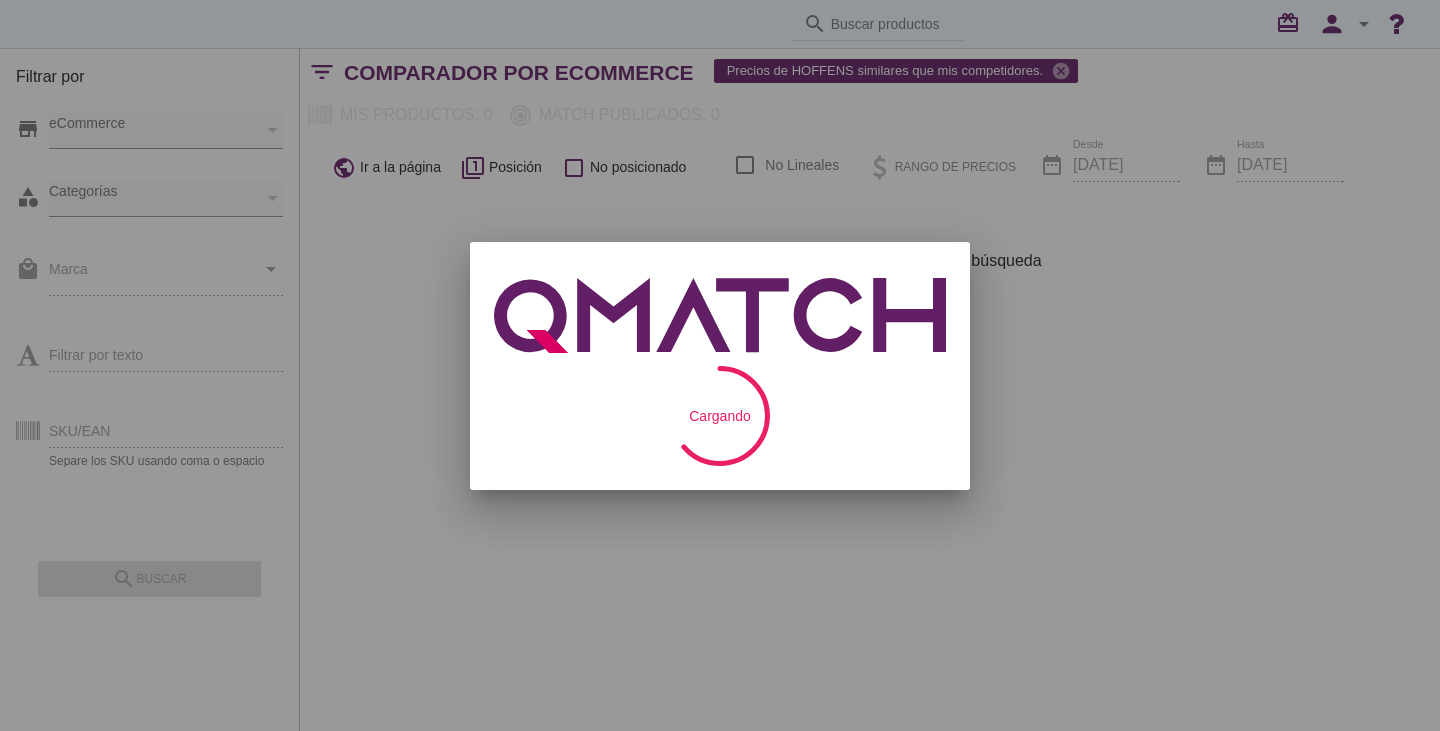 scroll, scrollTop: 0, scrollLeft: 0, axis: both 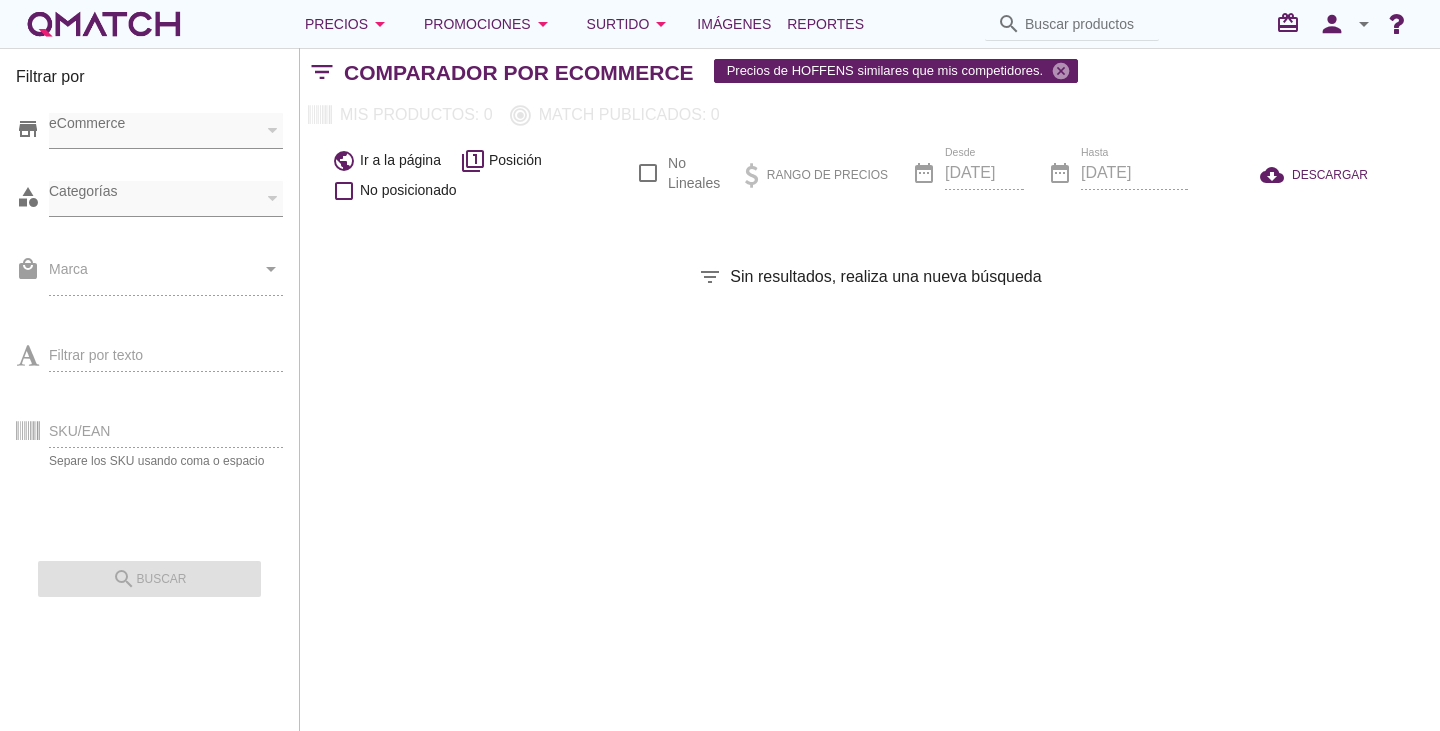 checkbox on "false" 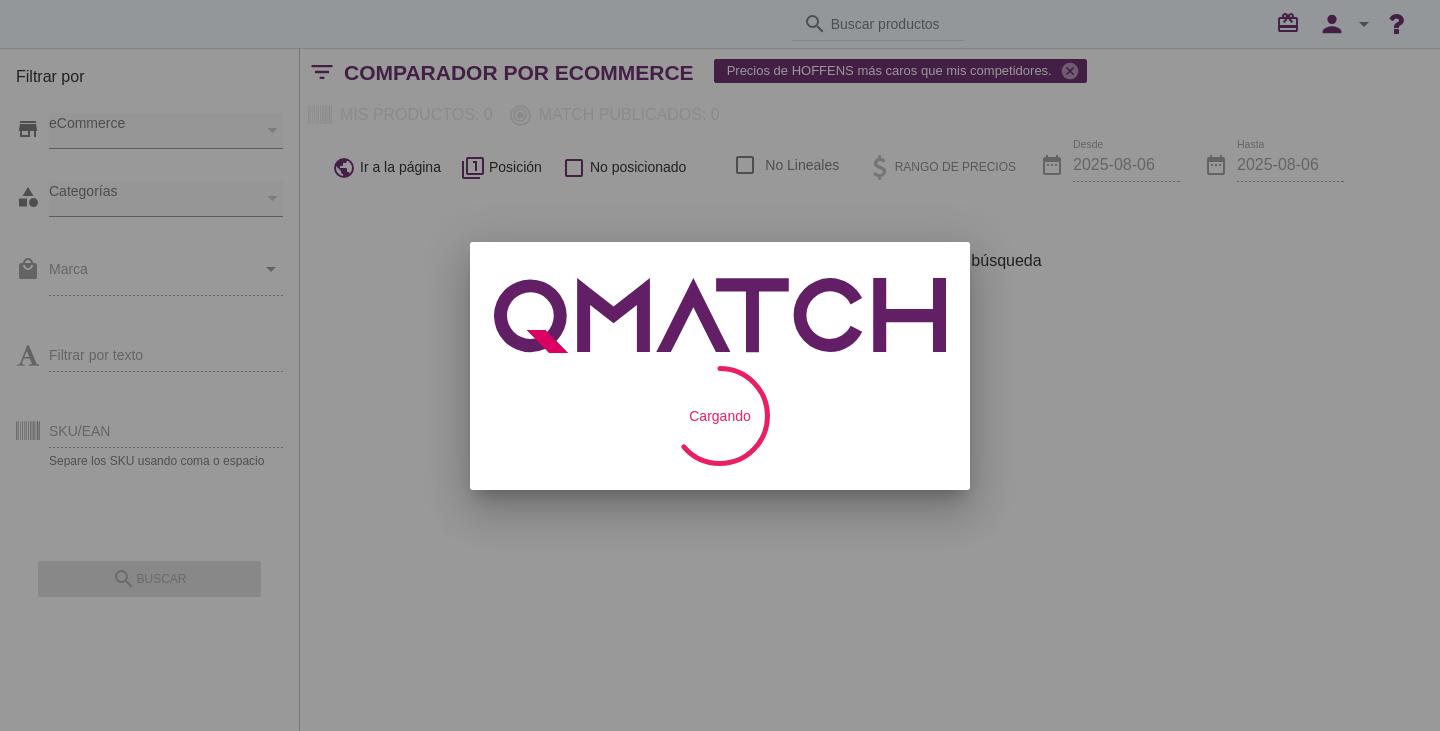 scroll, scrollTop: 0, scrollLeft: 0, axis: both 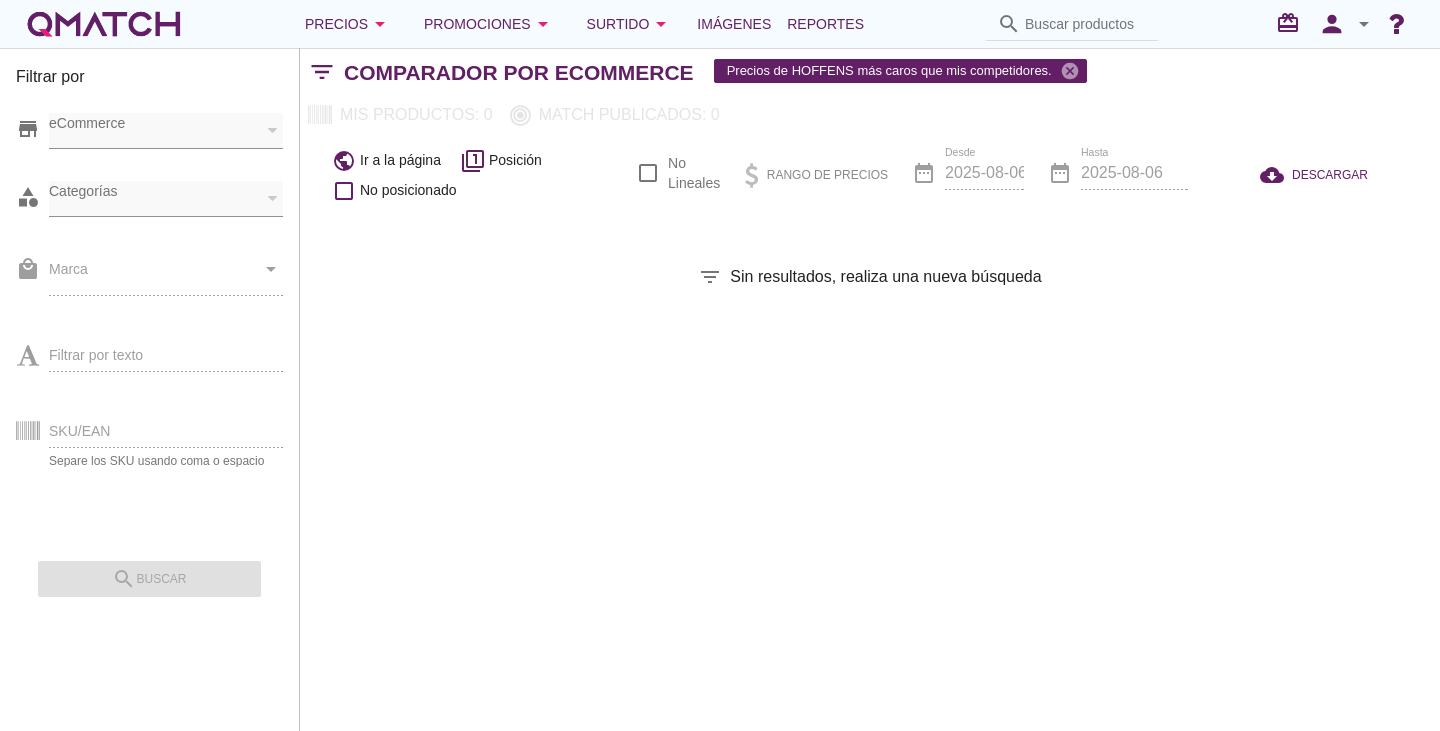 checkbox on "false" 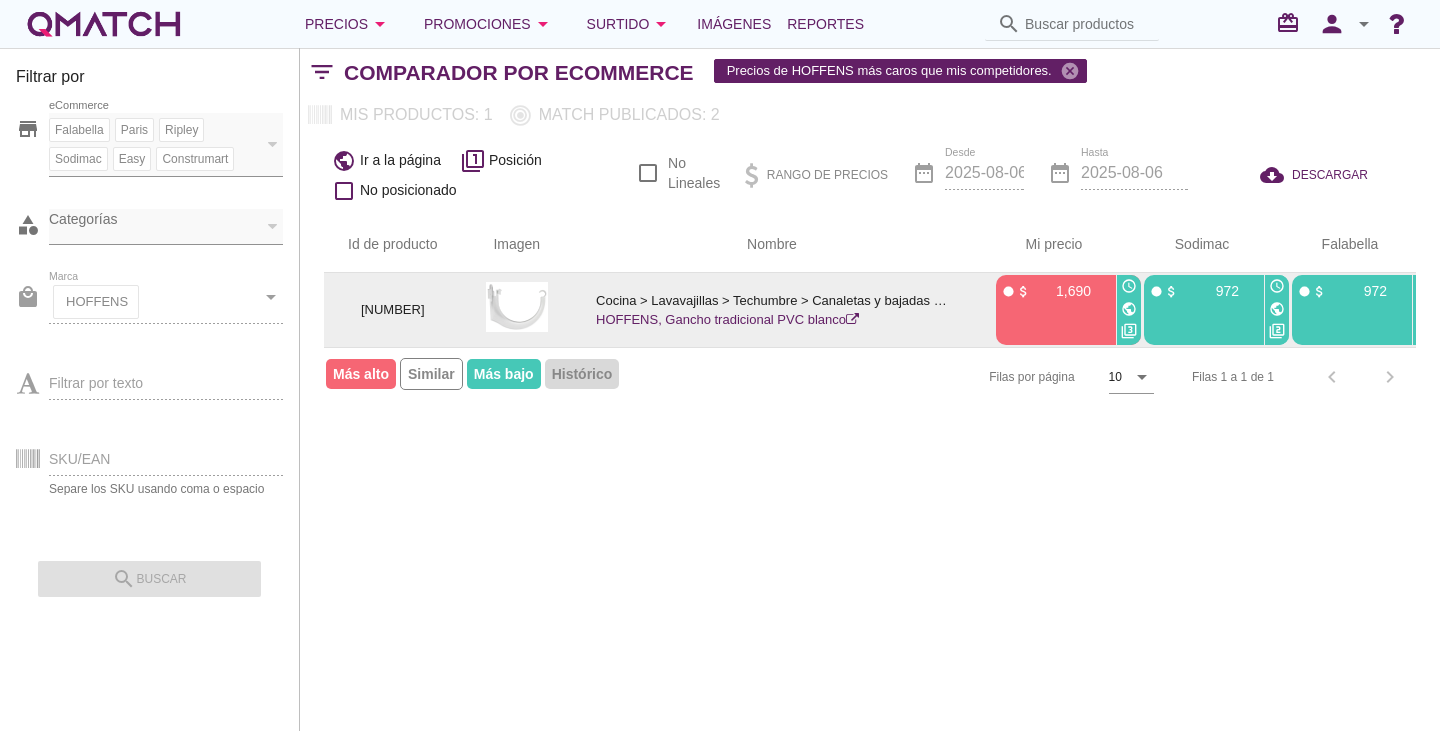 click on "[NUMBER]" at bounding box center [393, 310] 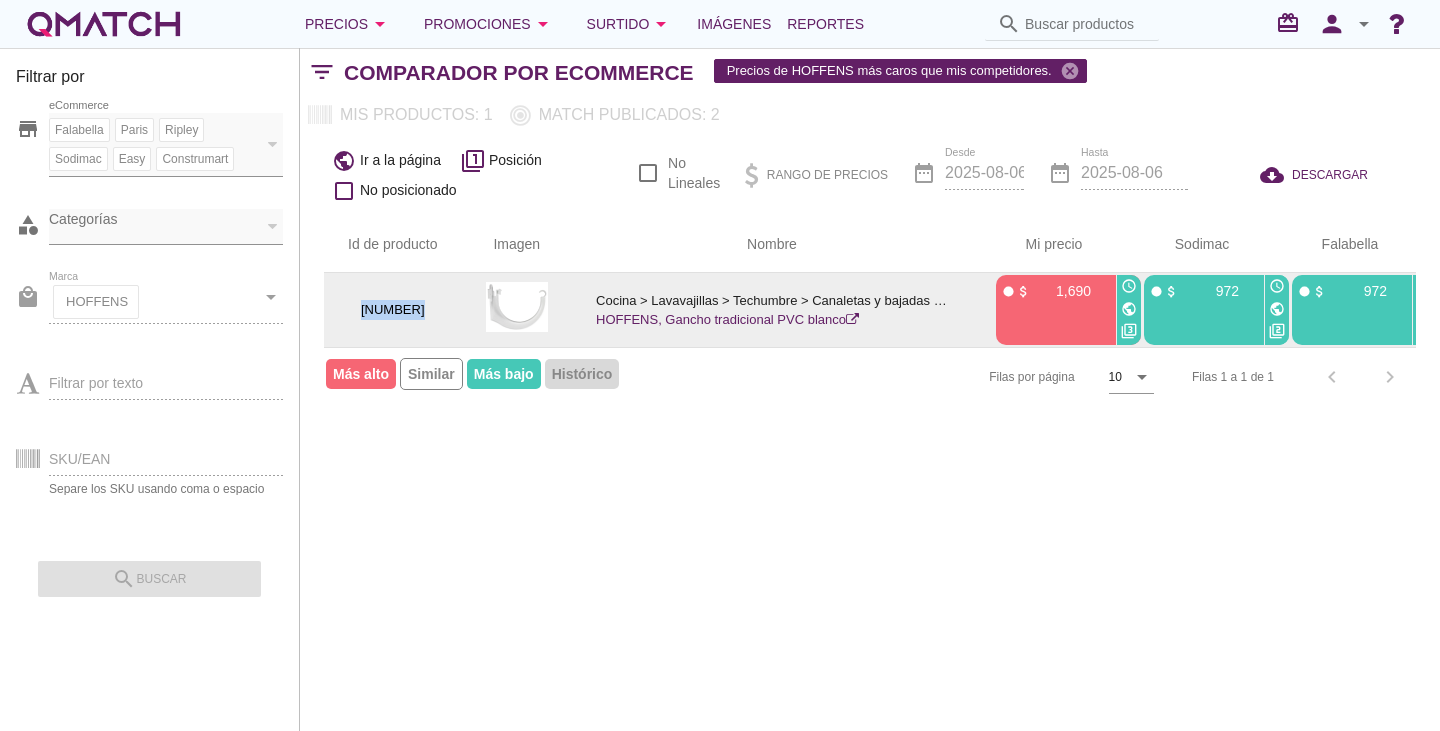 click on "[NUMBER]" at bounding box center (393, 310) 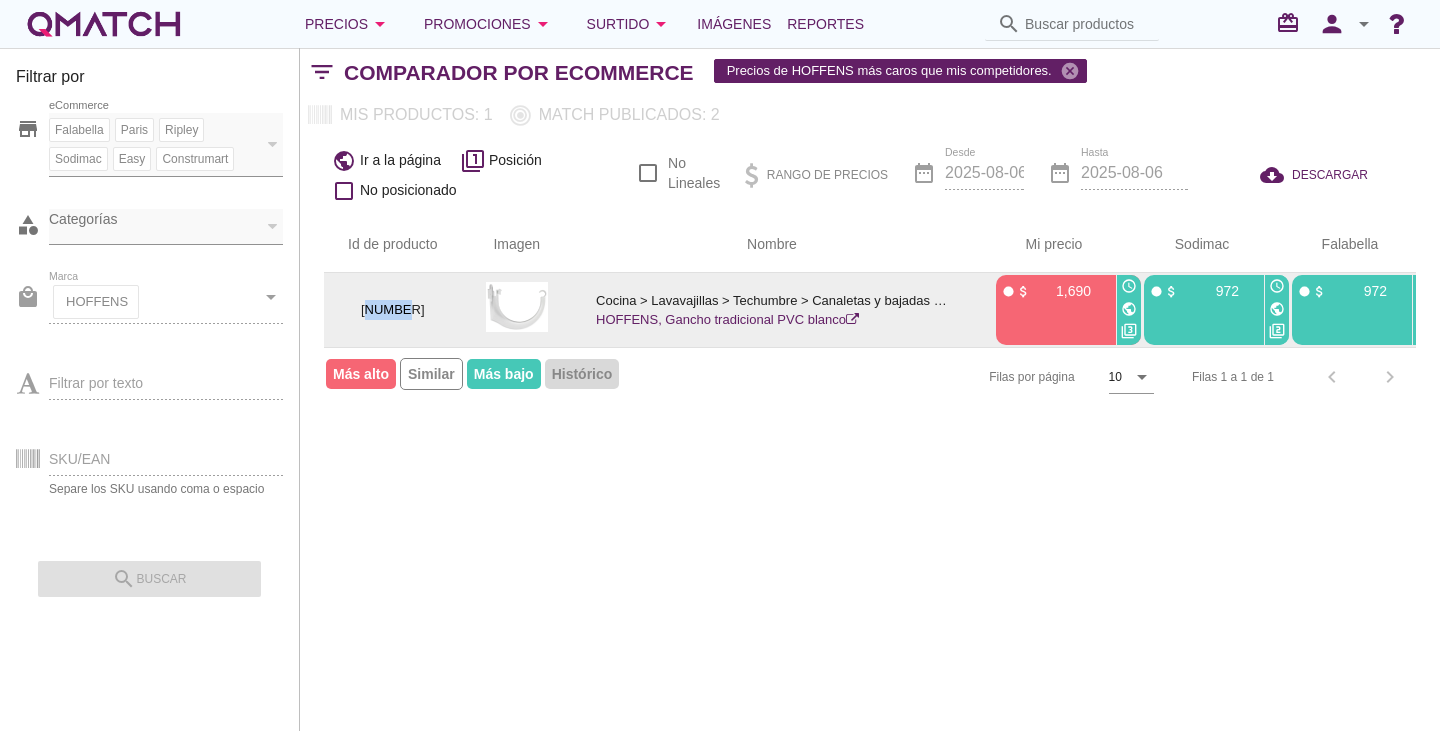 drag, startPoint x: 368, startPoint y: 307, endPoint x: 408, endPoint y: 309, distance: 40.04997 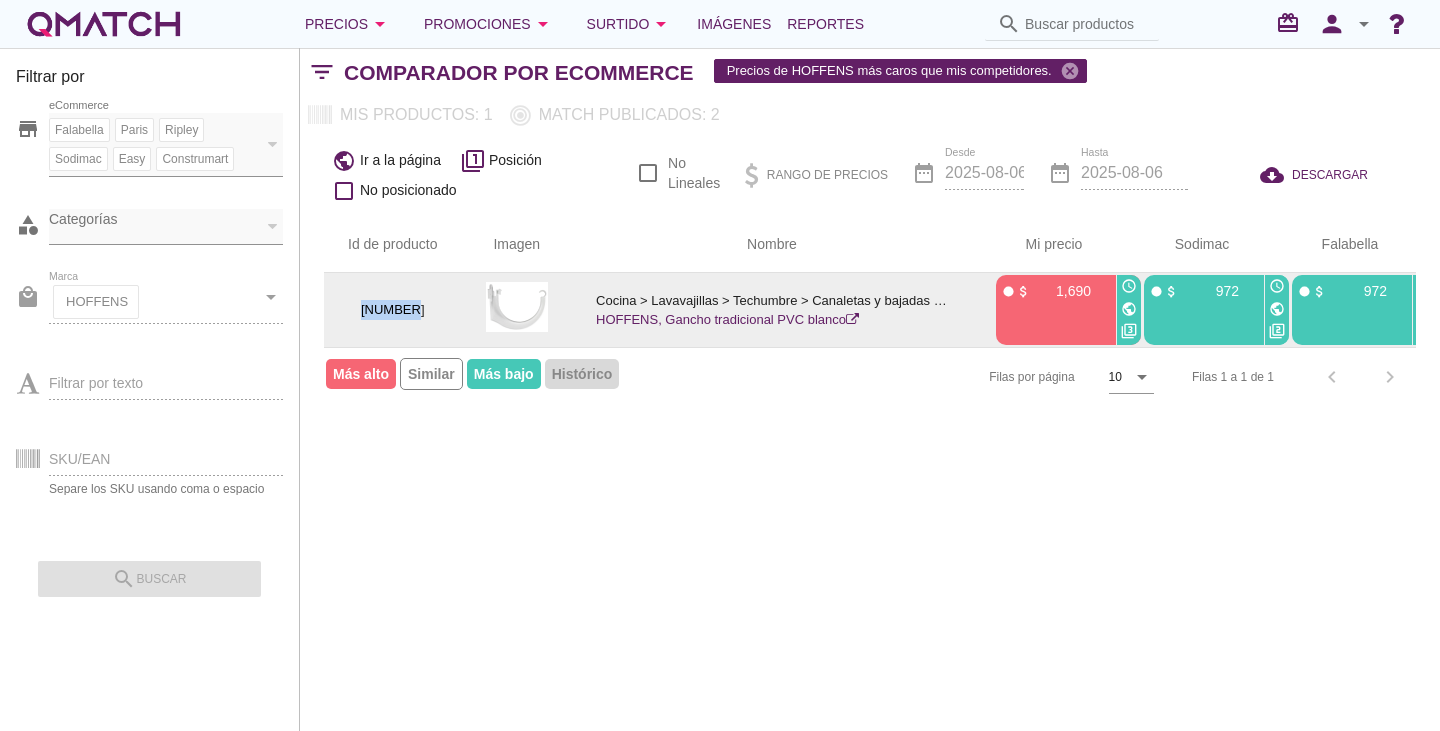 drag, startPoint x: 415, startPoint y: 307, endPoint x: 359, endPoint y: 309, distance: 56.0357 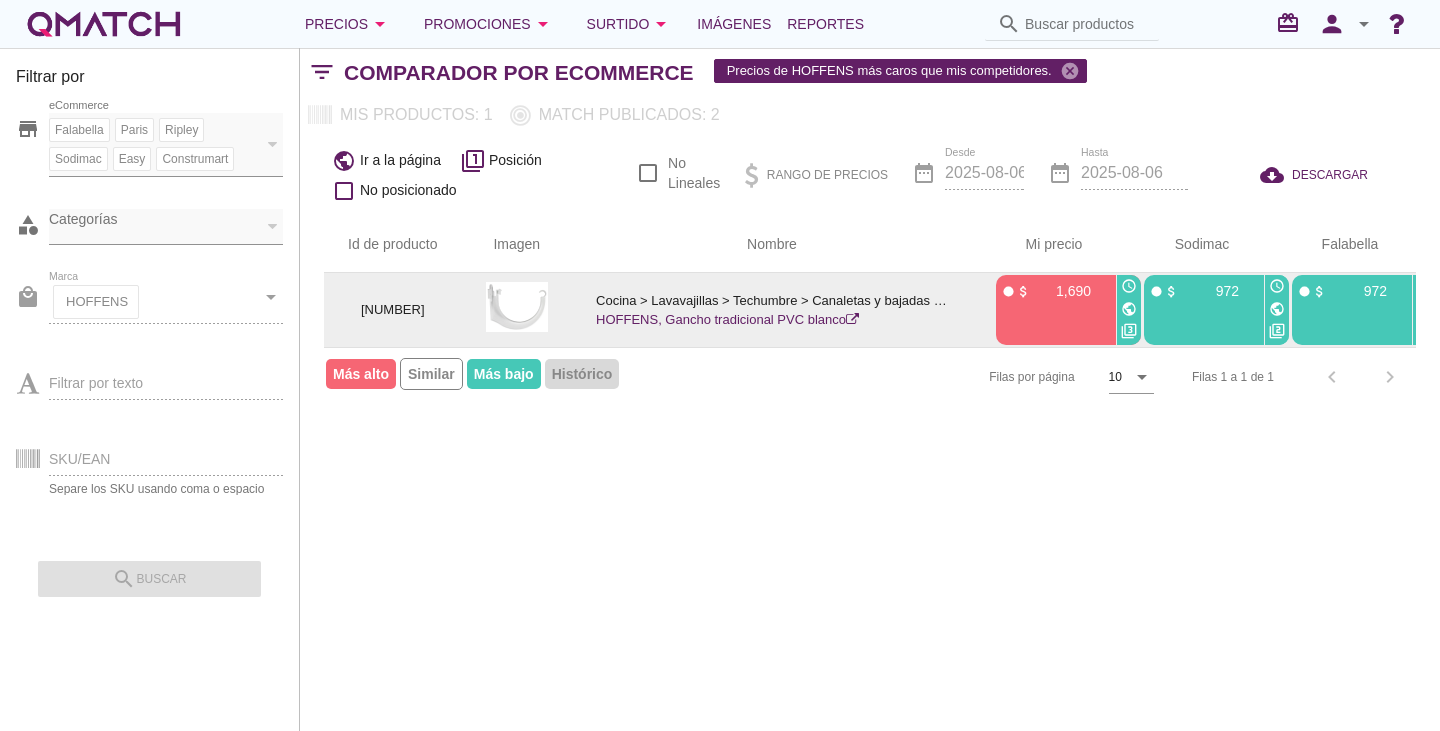 click on "public" at bounding box center (1277, 309) 